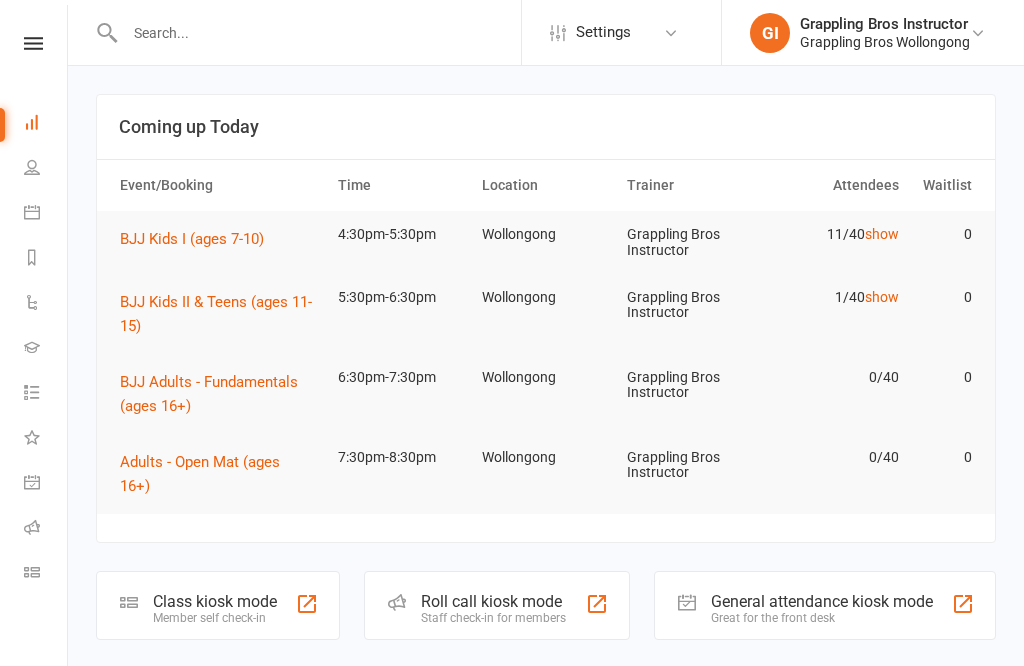 scroll, scrollTop: 0, scrollLeft: 0, axis: both 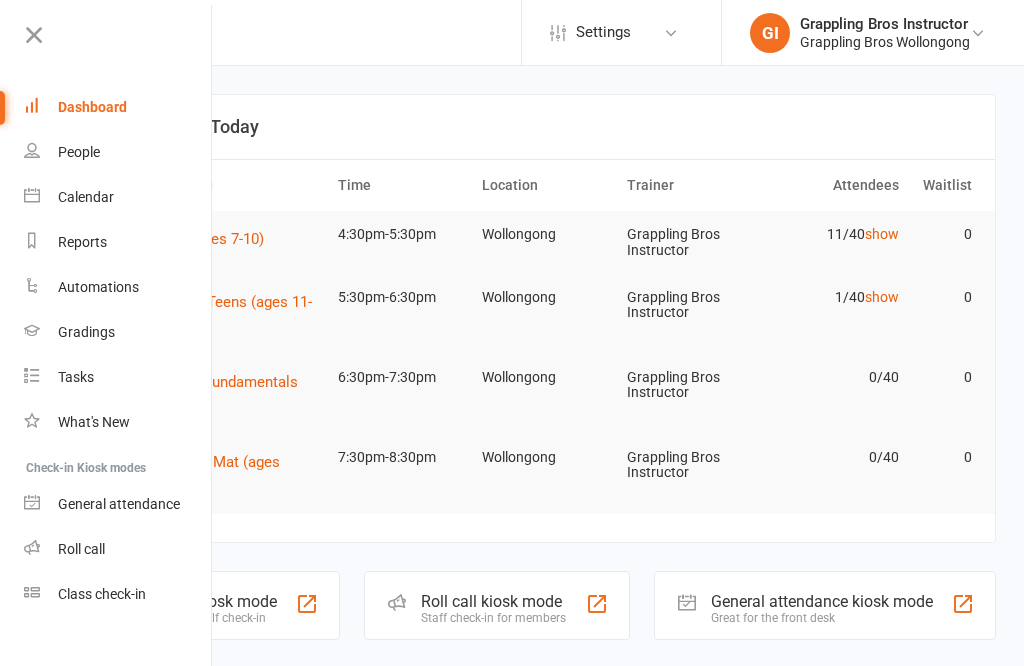 click at bounding box center (34, 35) 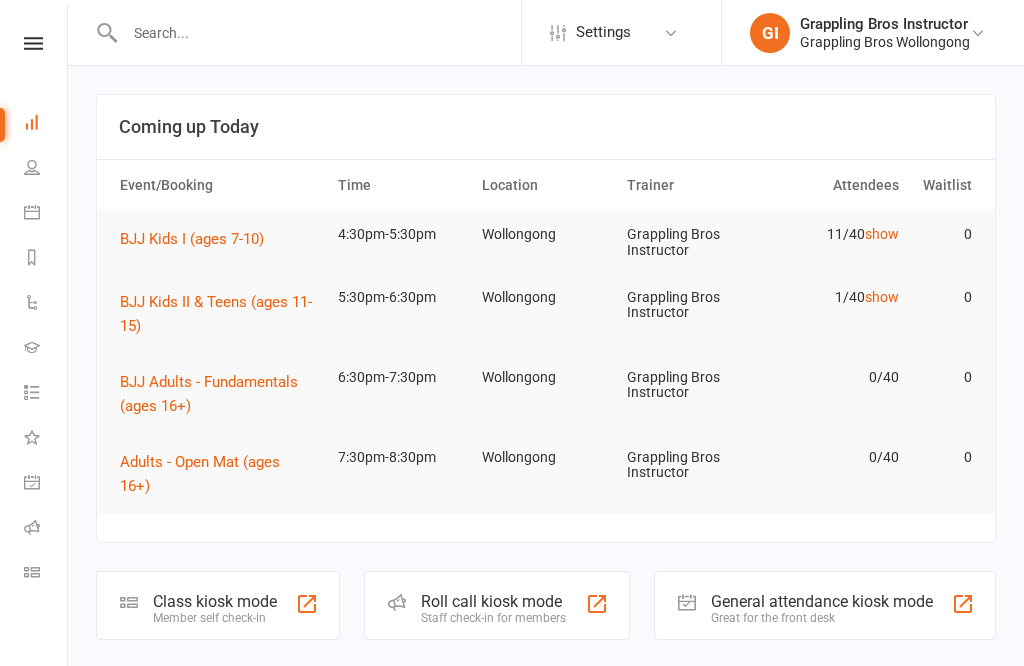 click at bounding box center [671, 33] 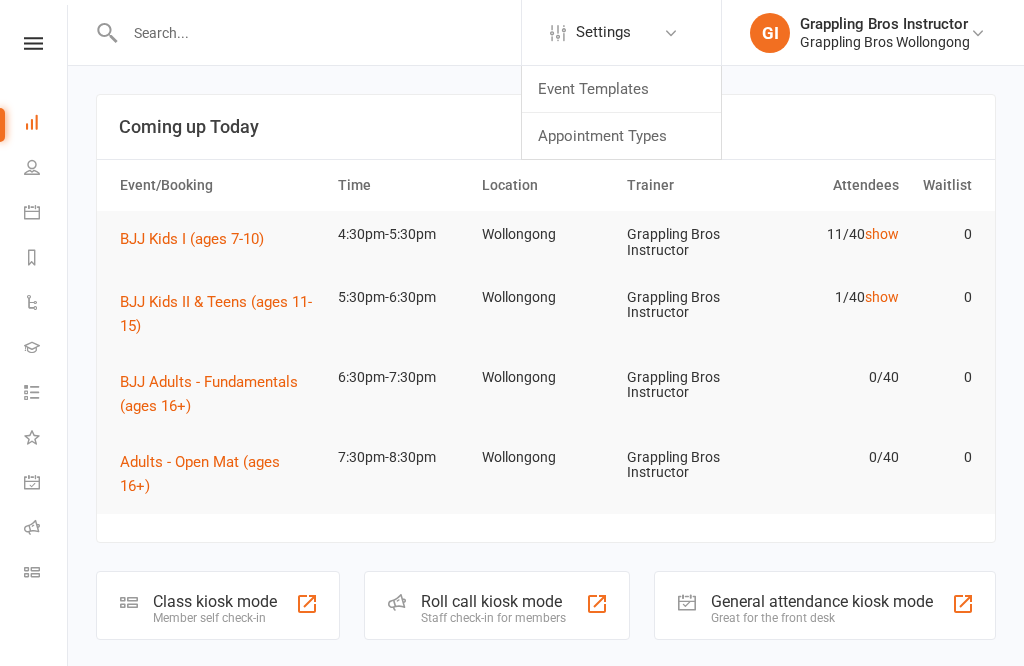click at bounding box center [671, 33] 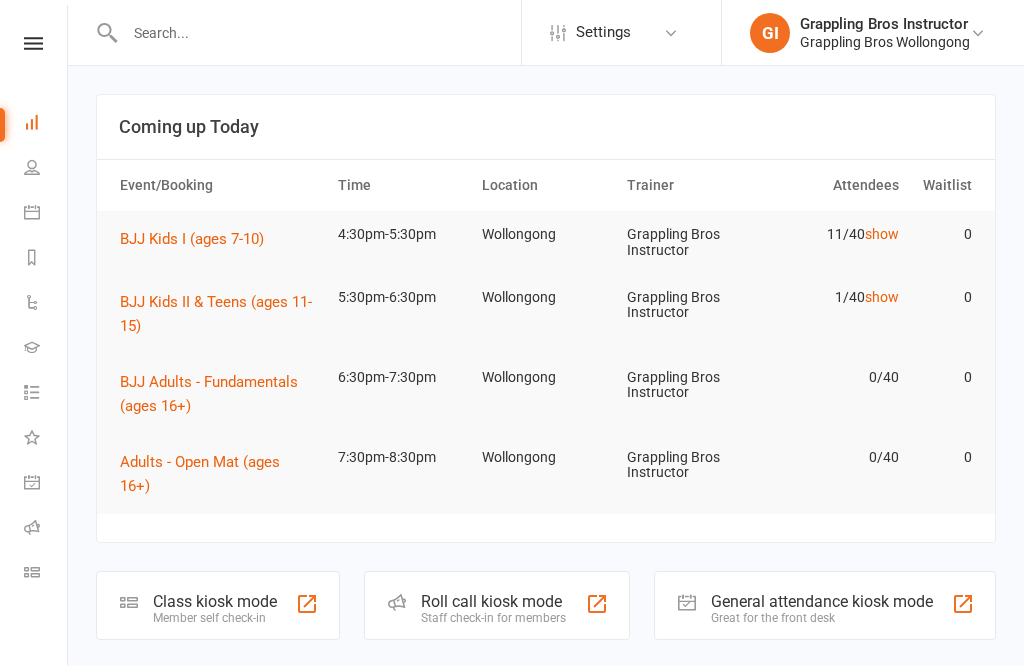 click on "Class check-in" at bounding box center [46, 574] 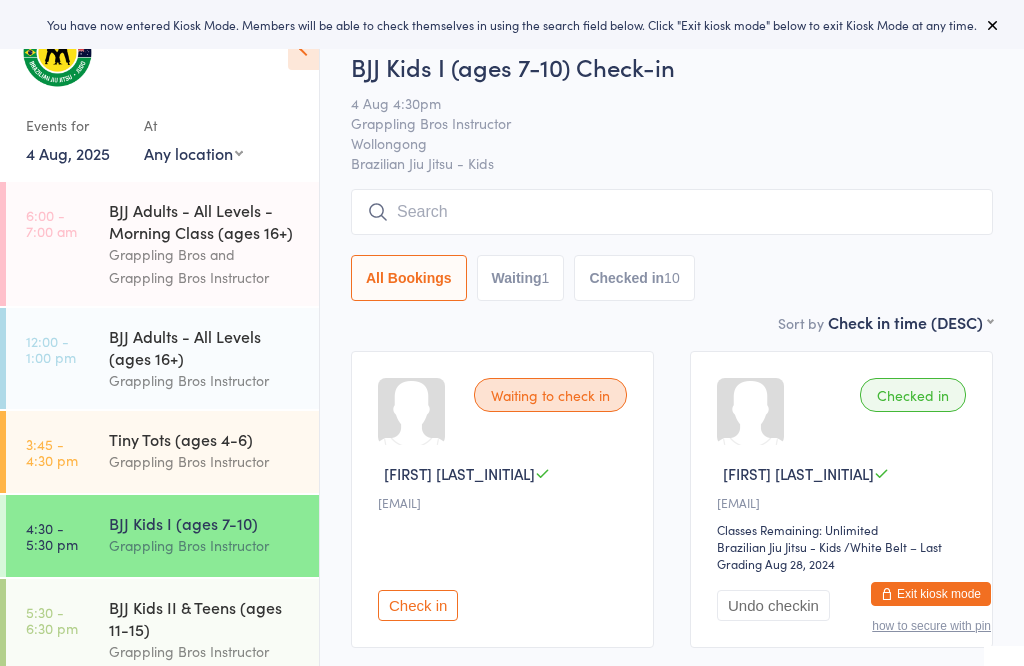 scroll, scrollTop: 0, scrollLeft: 0, axis: both 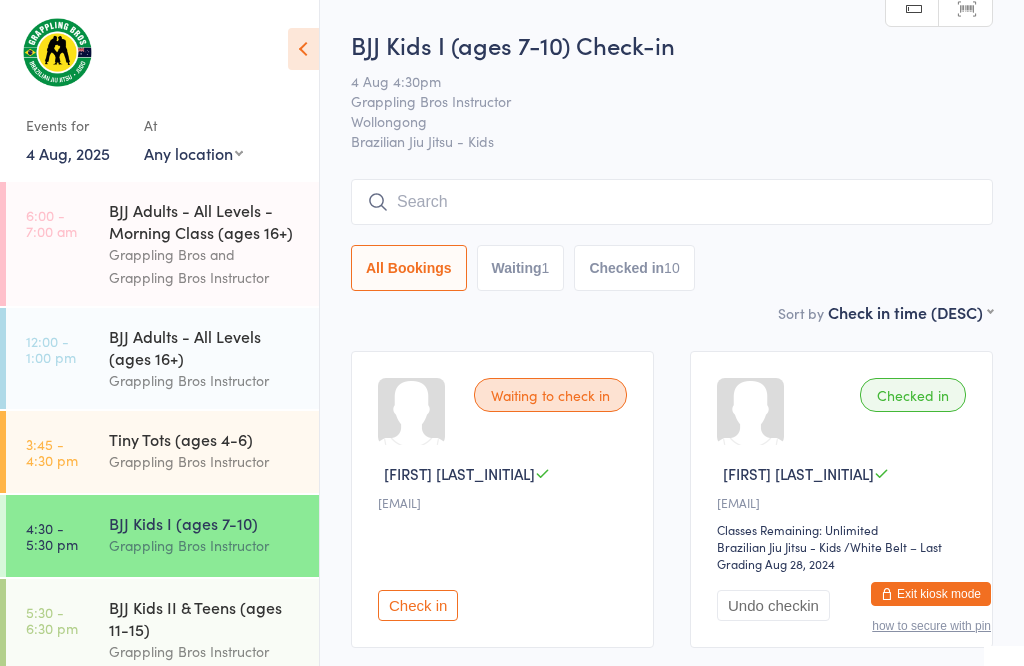 click on "BJJ Kids II & Teens (ages 11-15)" at bounding box center [205, 618] 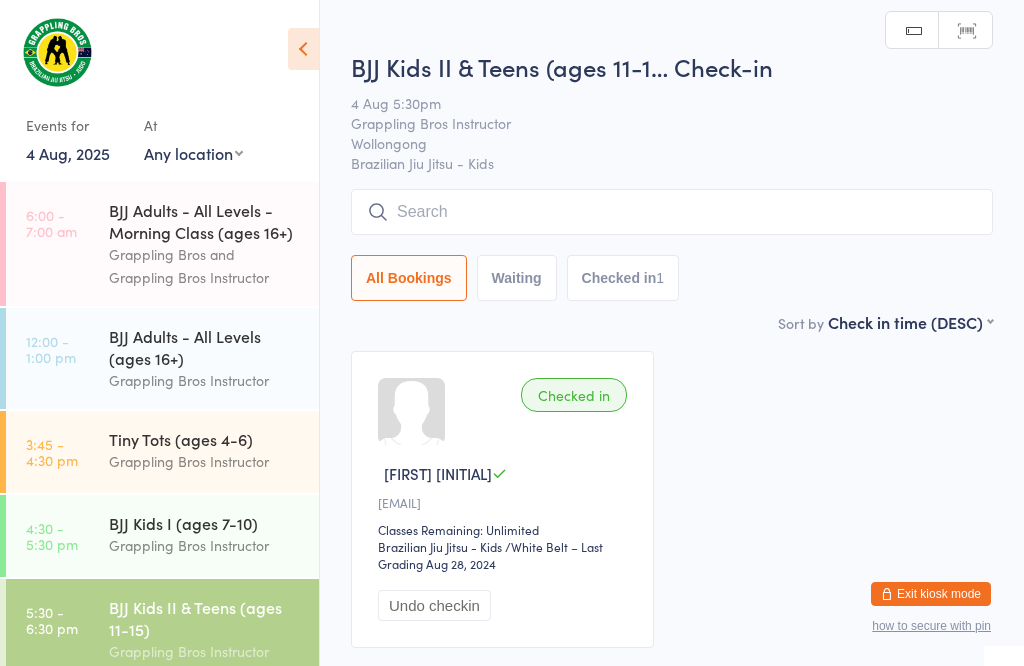 click at bounding box center [672, 212] 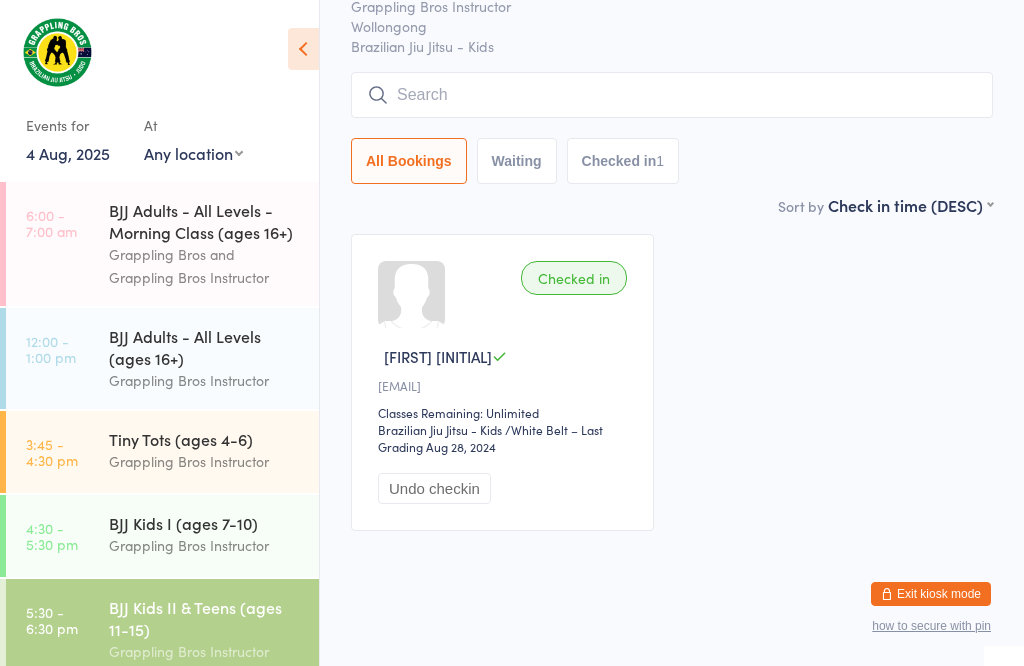 scroll, scrollTop: 191, scrollLeft: 0, axis: vertical 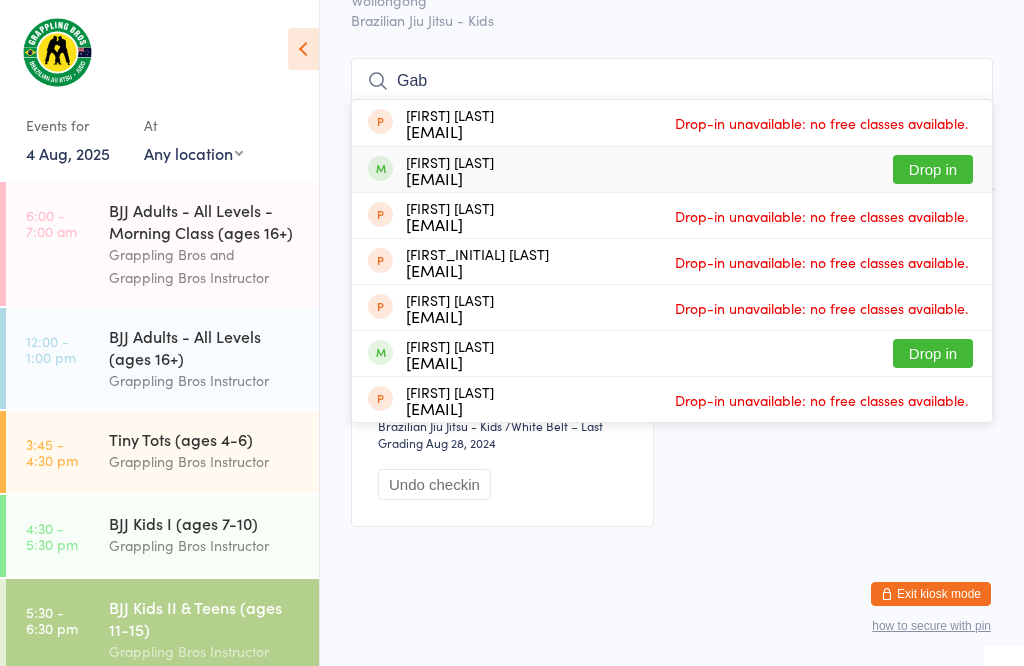 type on "Gab" 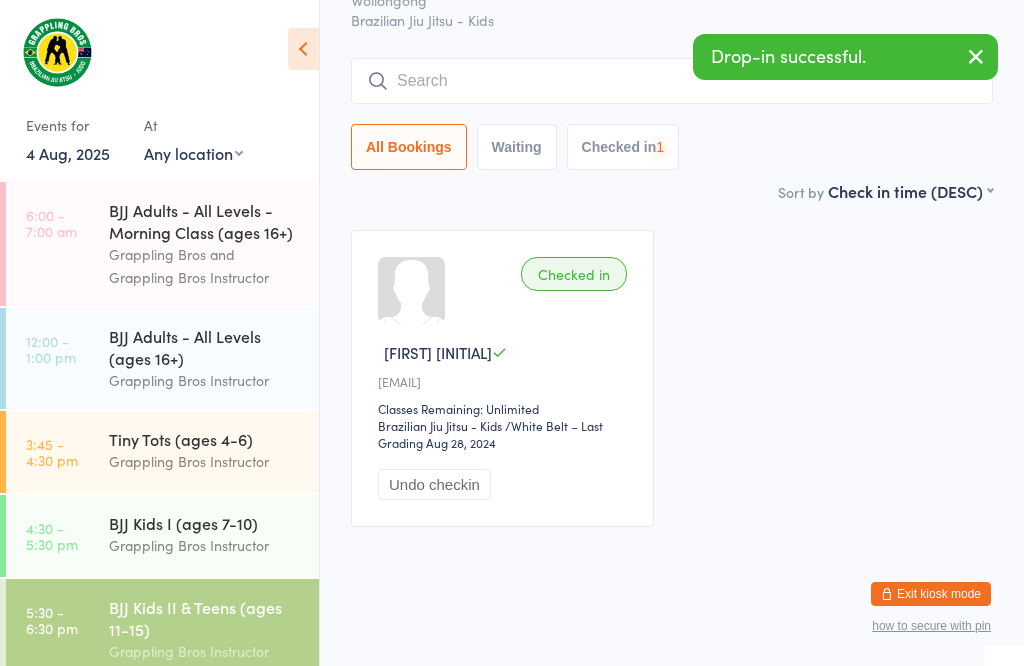 scroll, scrollTop: 144, scrollLeft: 0, axis: vertical 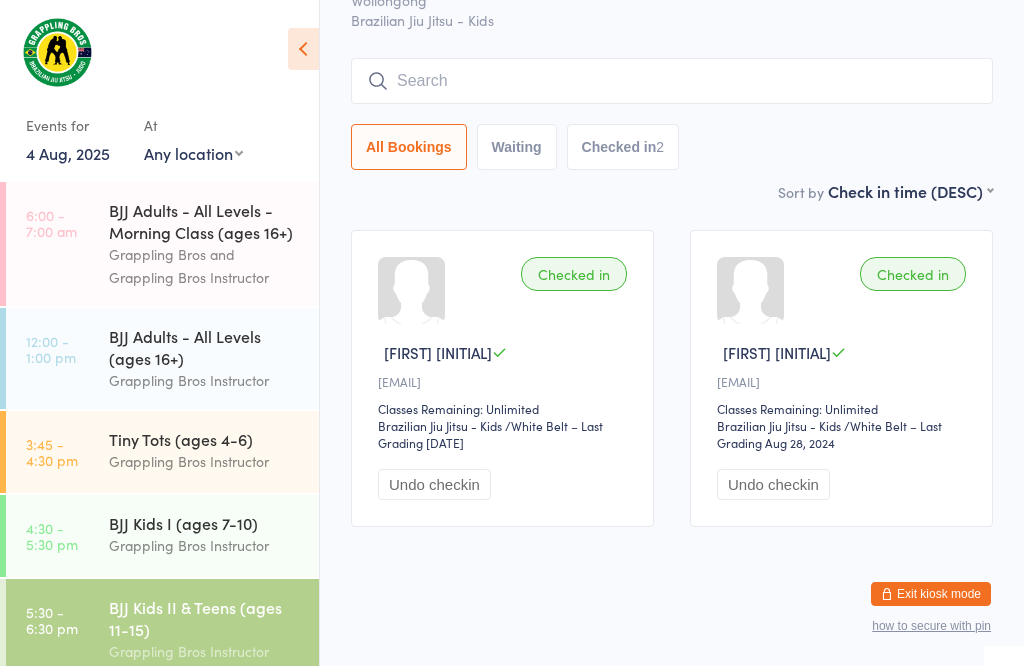 click at bounding box center (672, 81) 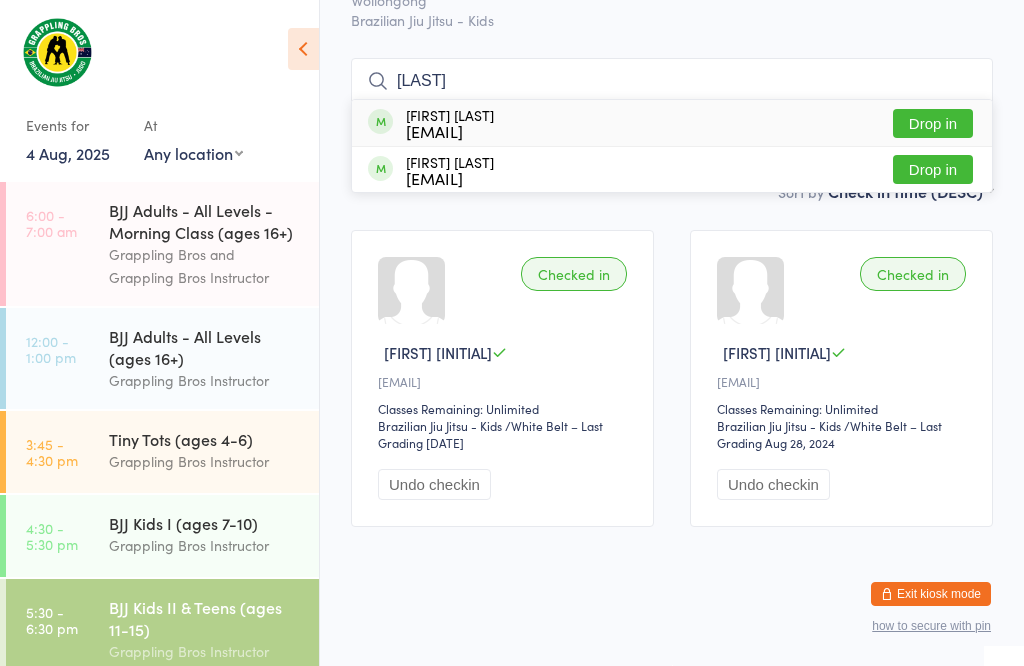 type on "Vedder" 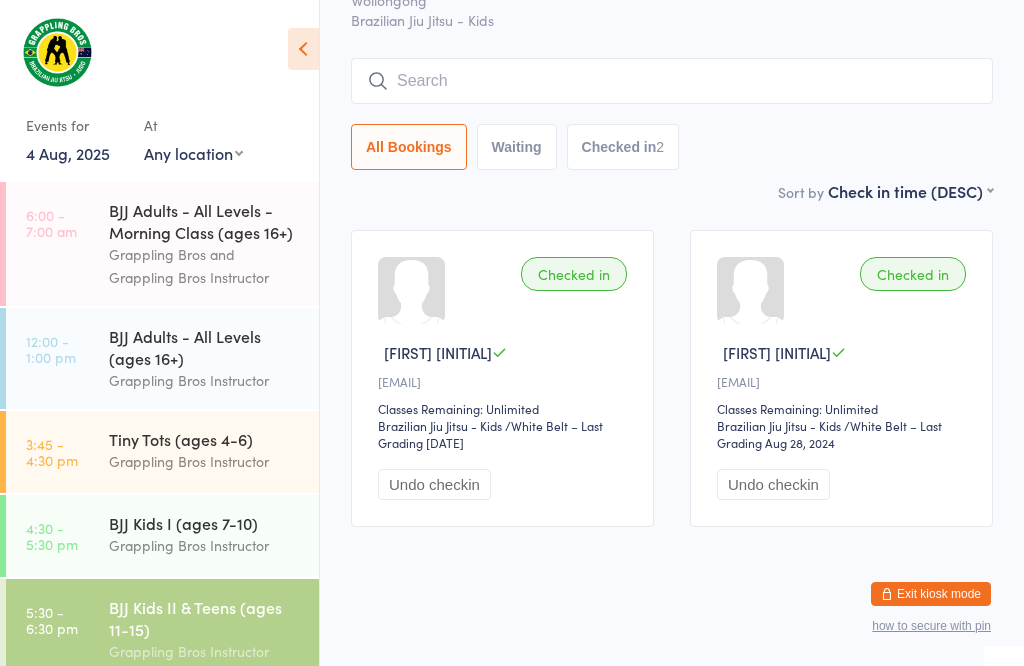 scroll, scrollTop: 144, scrollLeft: 0, axis: vertical 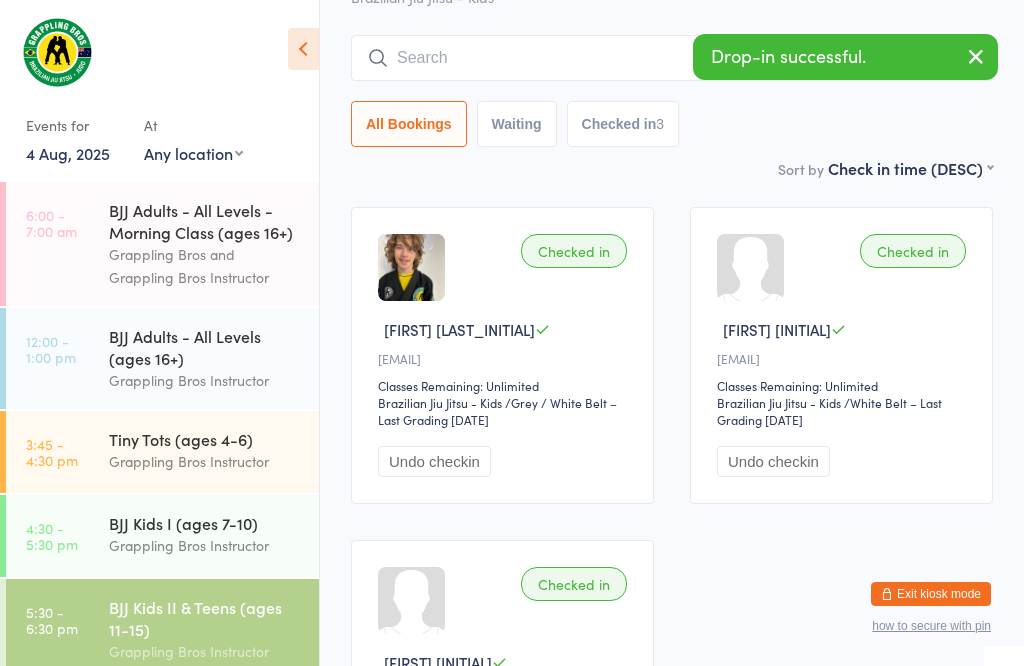 click at bounding box center (672, 58) 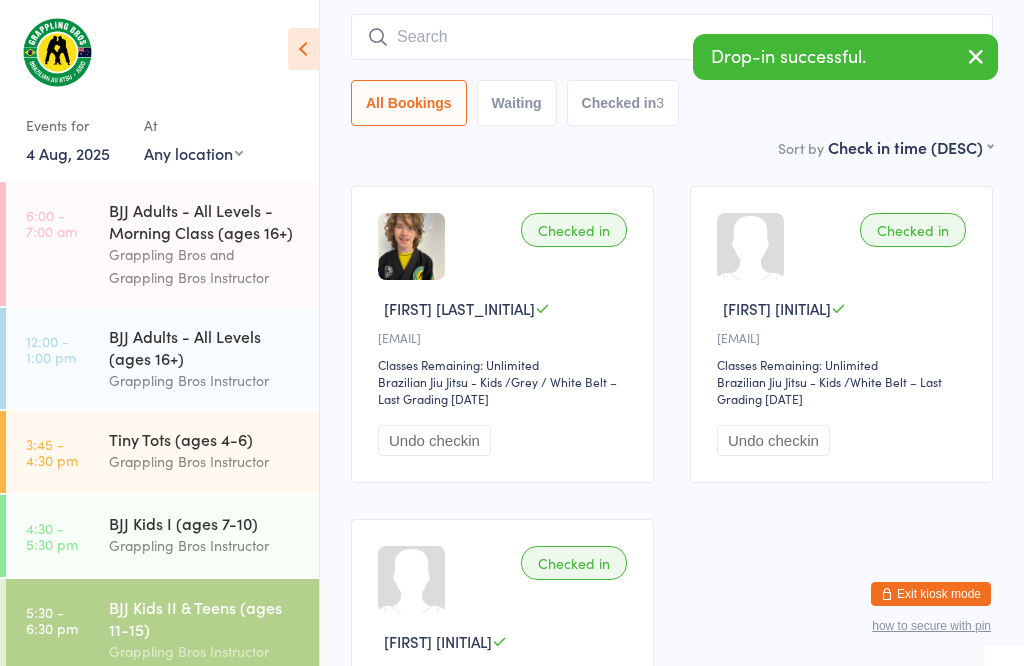 scroll, scrollTop: 181, scrollLeft: 0, axis: vertical 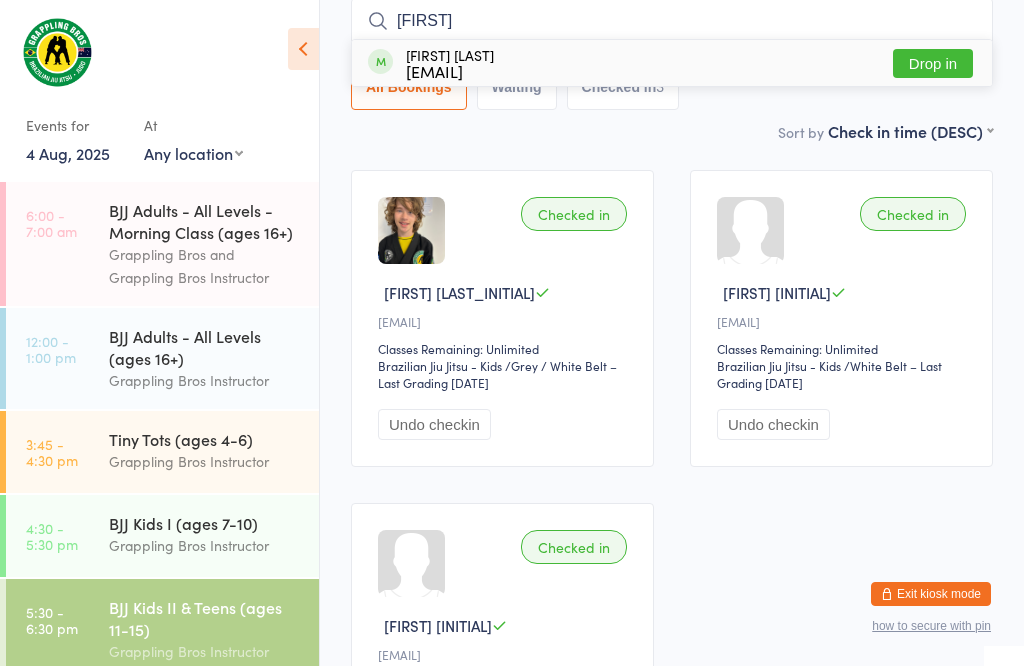 type on "Ahlyra" 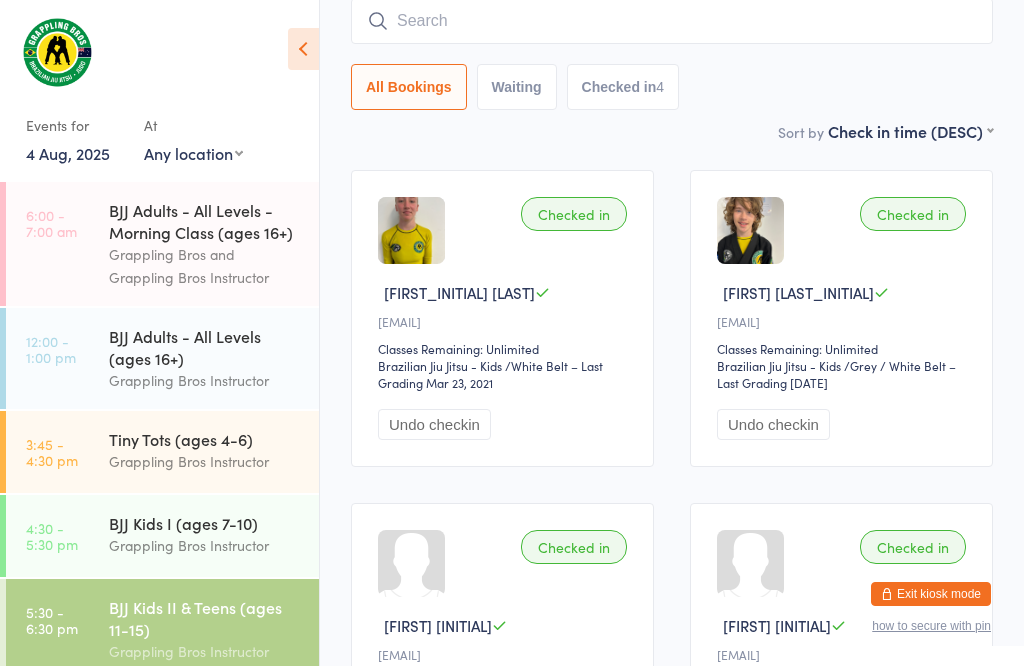 click at bounding box center [672, 21] 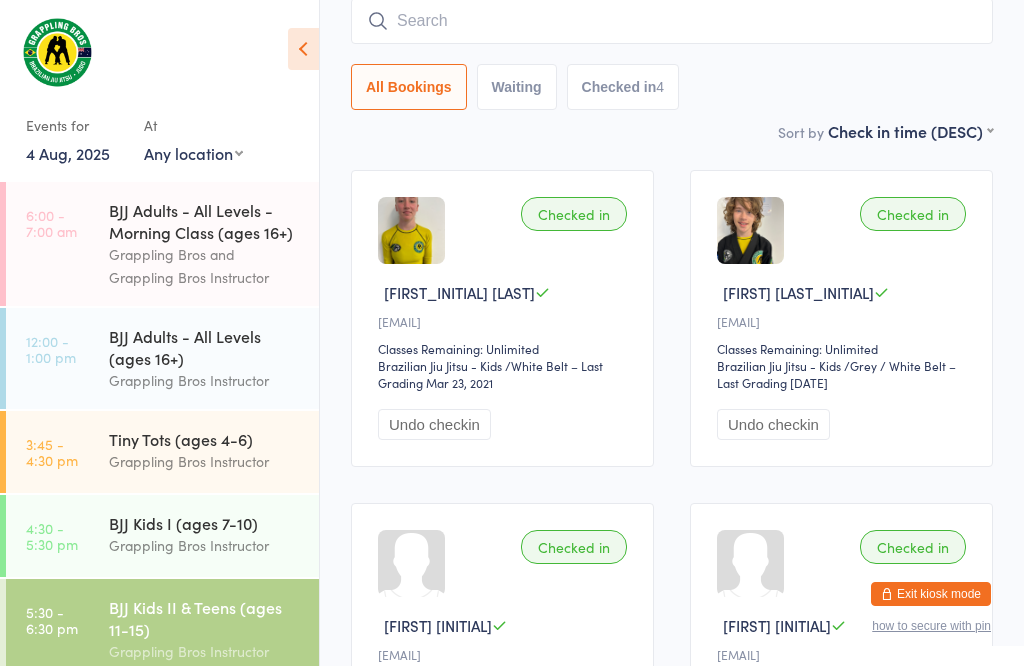 type on "R" 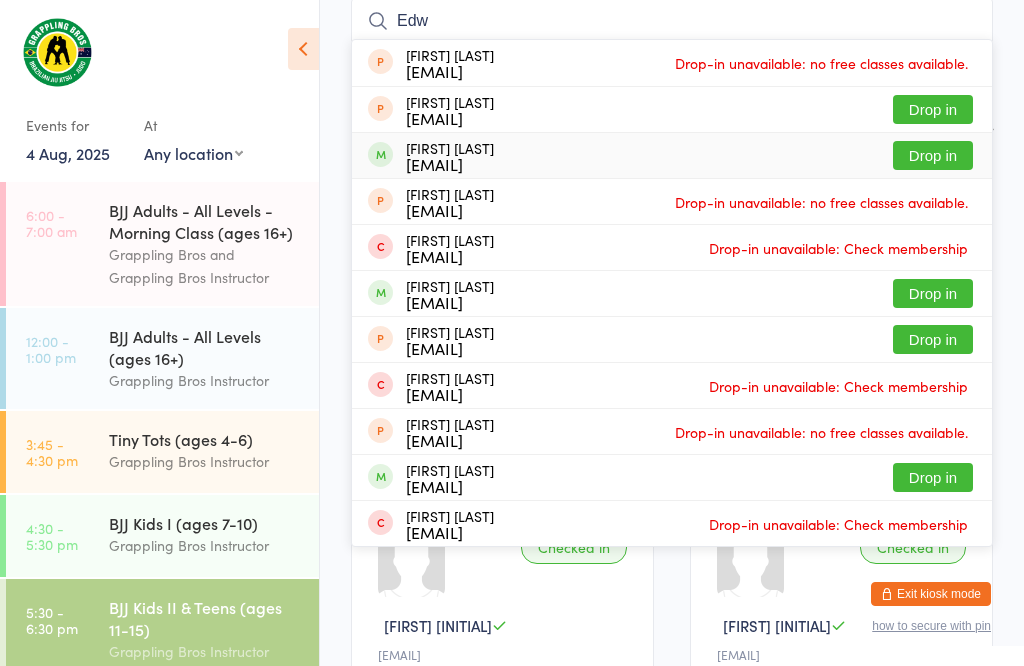 type on "Edw" 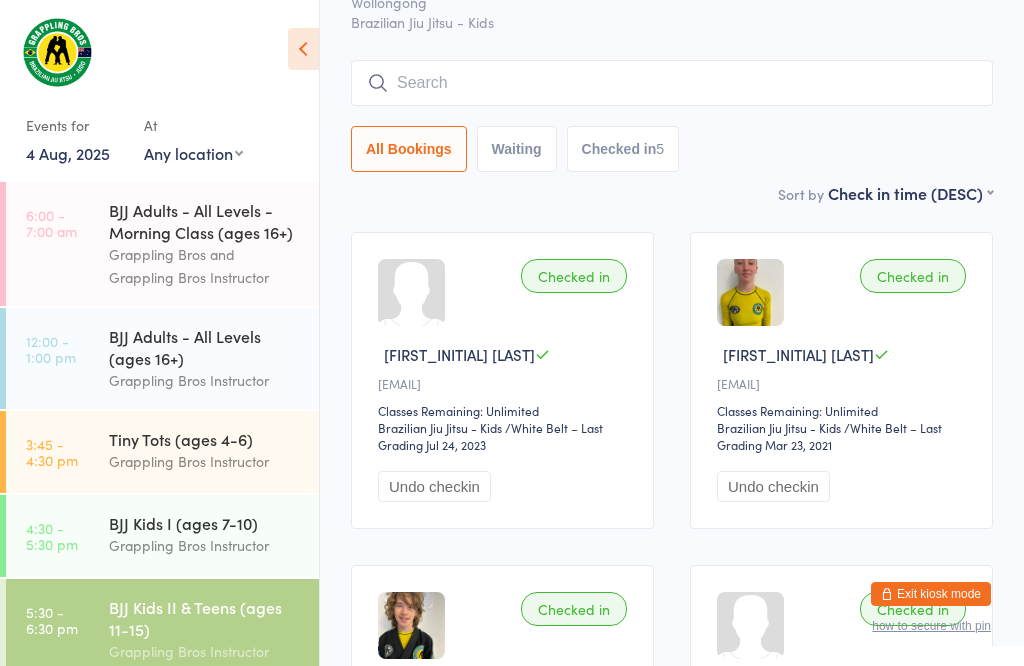scroll, scrollTop: 117, scrollLeft: 0, axis: vertical 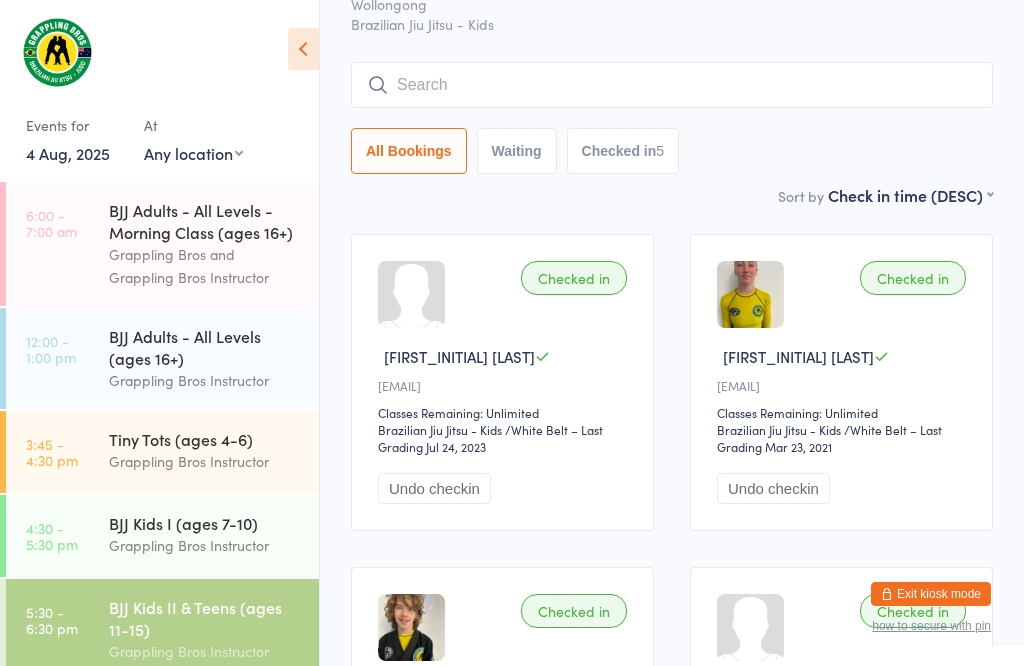 click at bounding box center (672, 85) 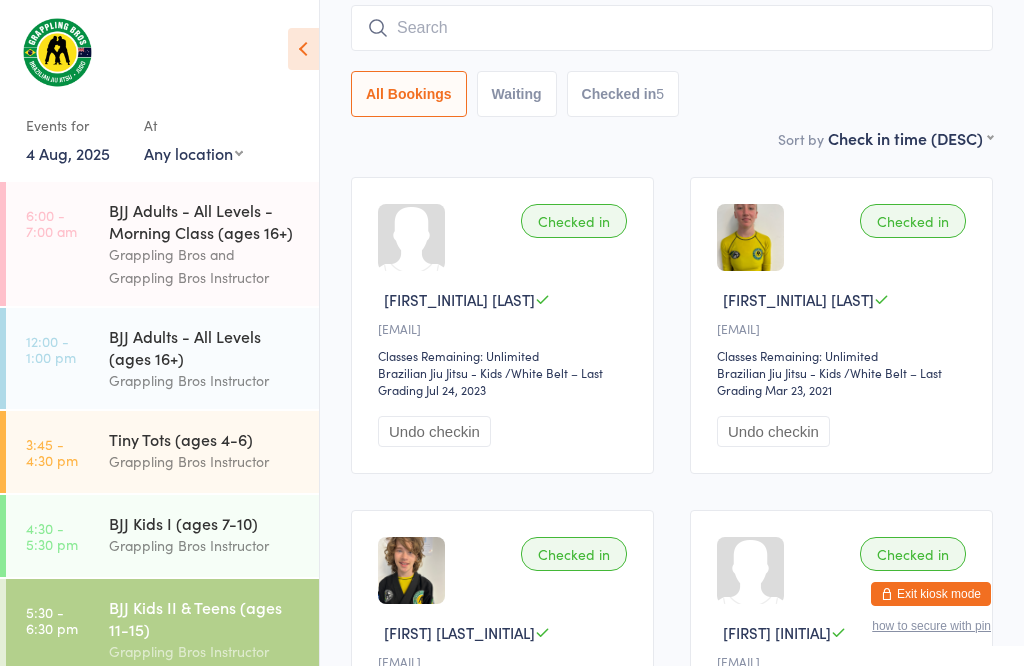 scroll, scrollTop: 181, scrollLeft: 0, axis: vertical 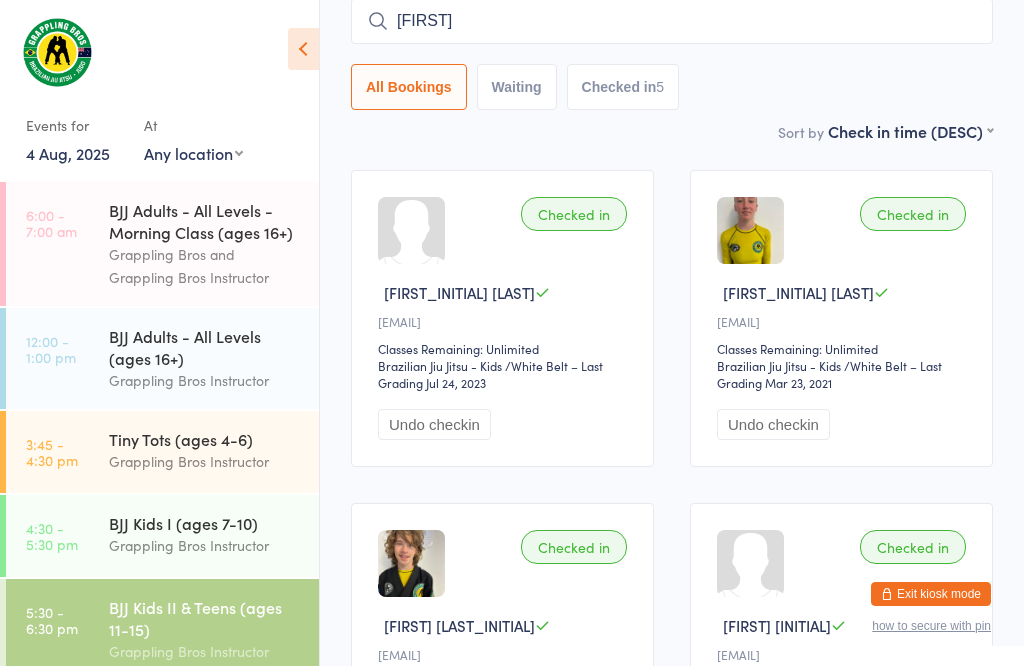 type on "Tilly" 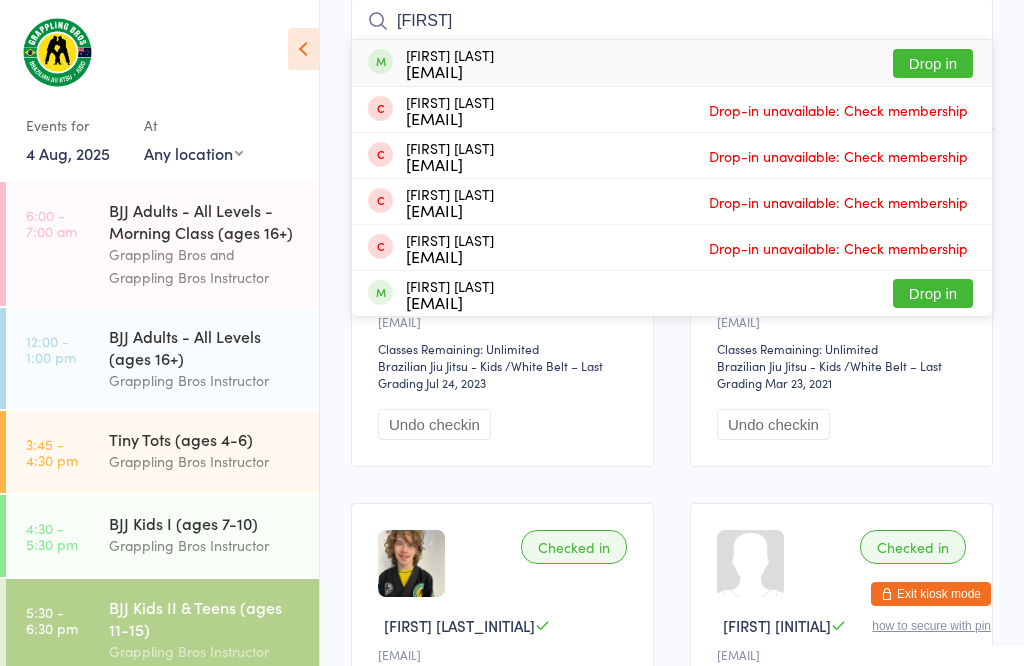 click on "Drop in" at bounding box center (933, 63) 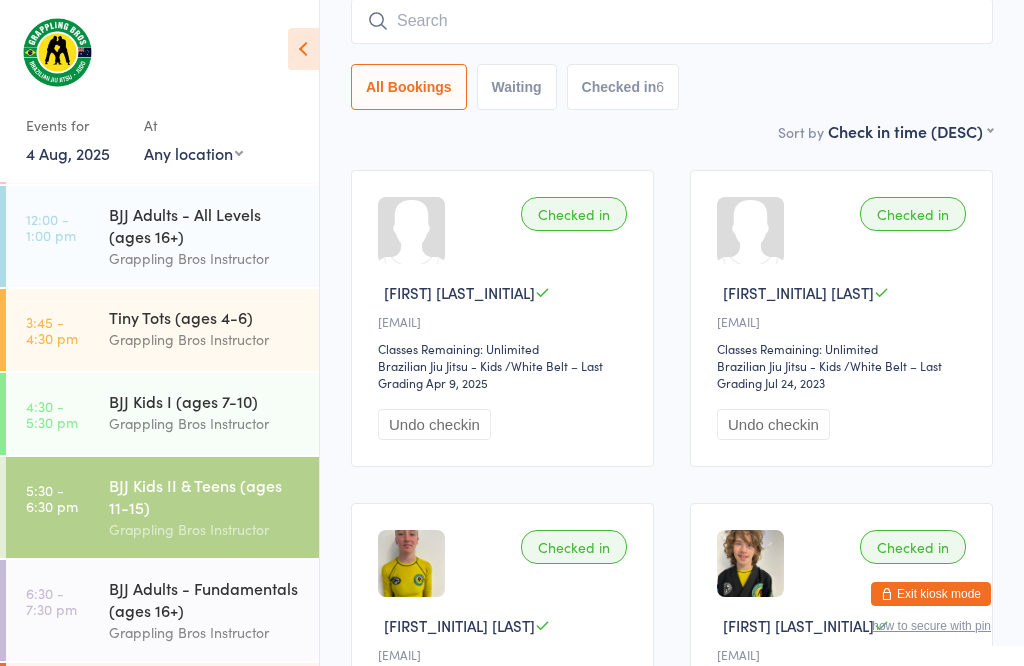 scroll, scrollTop: 136, scrollLeft: 0, axis: vertical 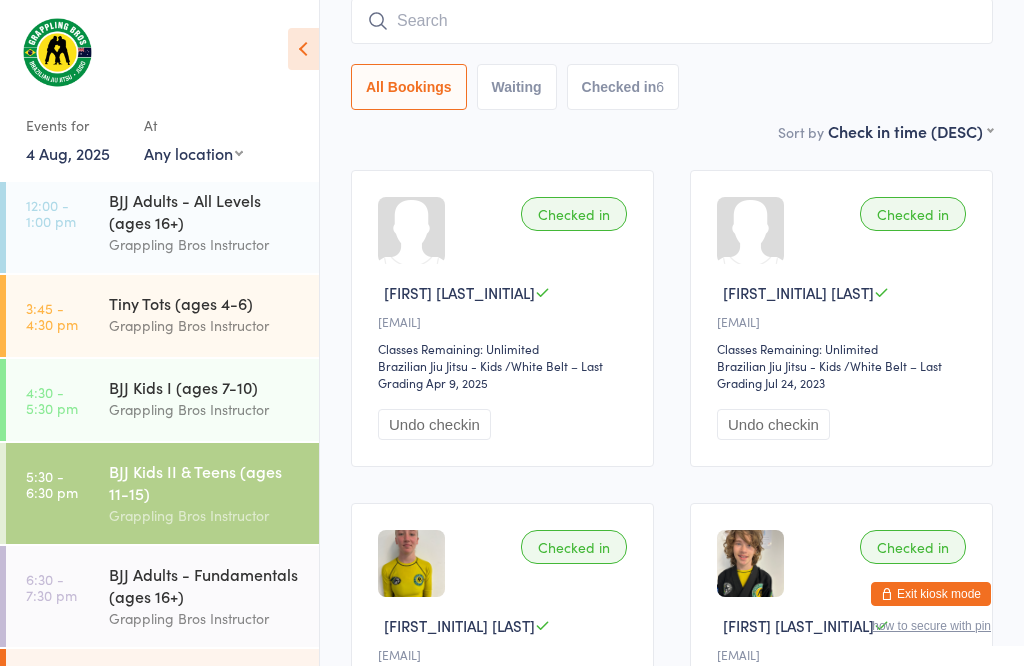 click at bounding box center [672, 21] 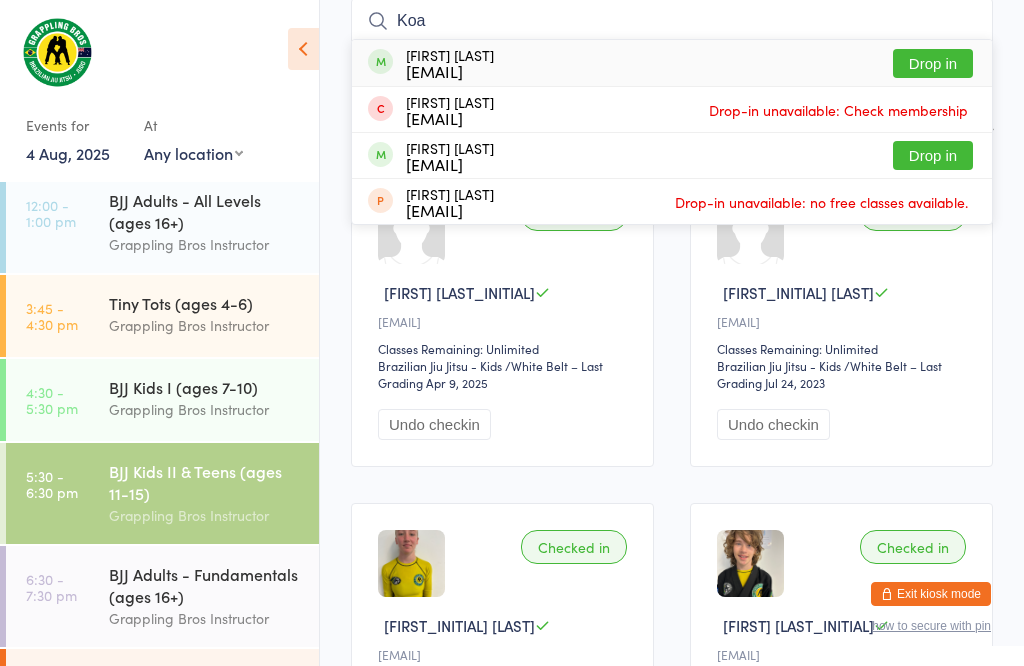 type on "Koa" 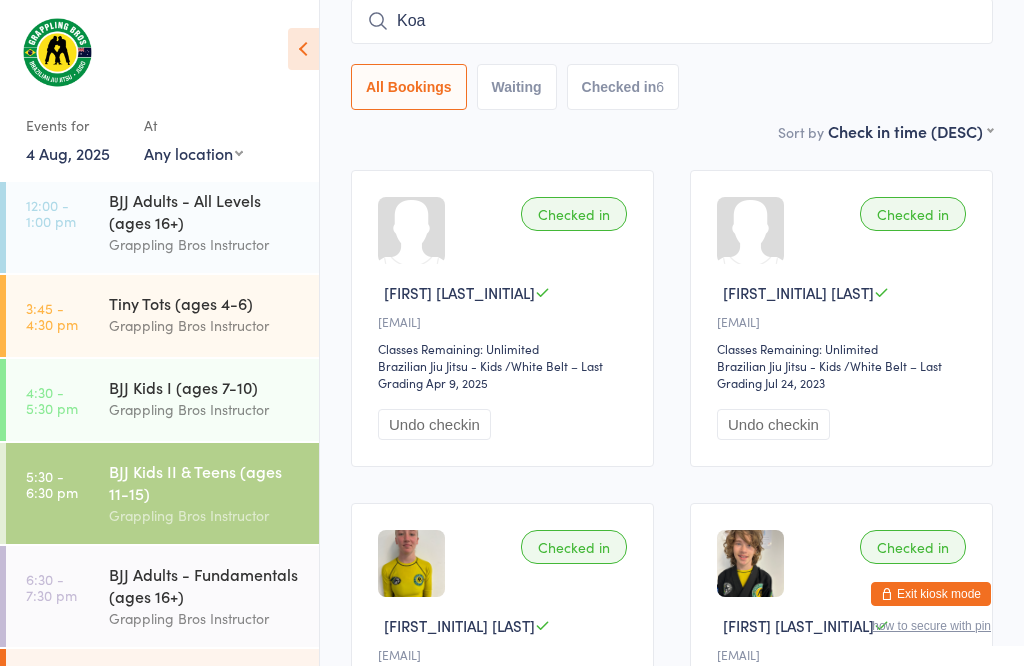 type 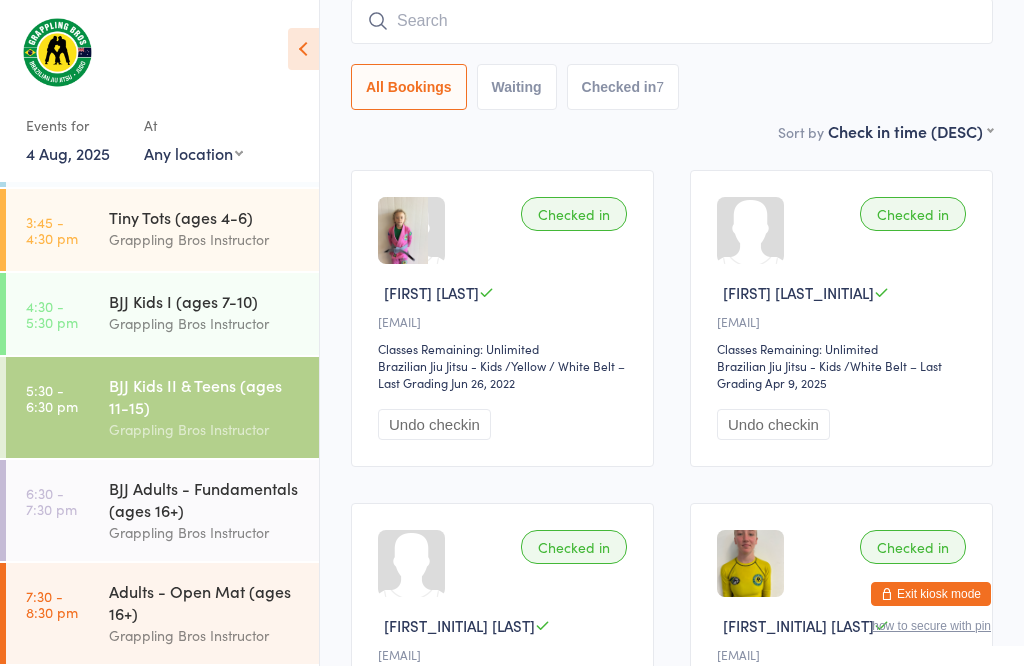 scroll, scrollTop: 242, scrollLeft: 0, axis: vertical 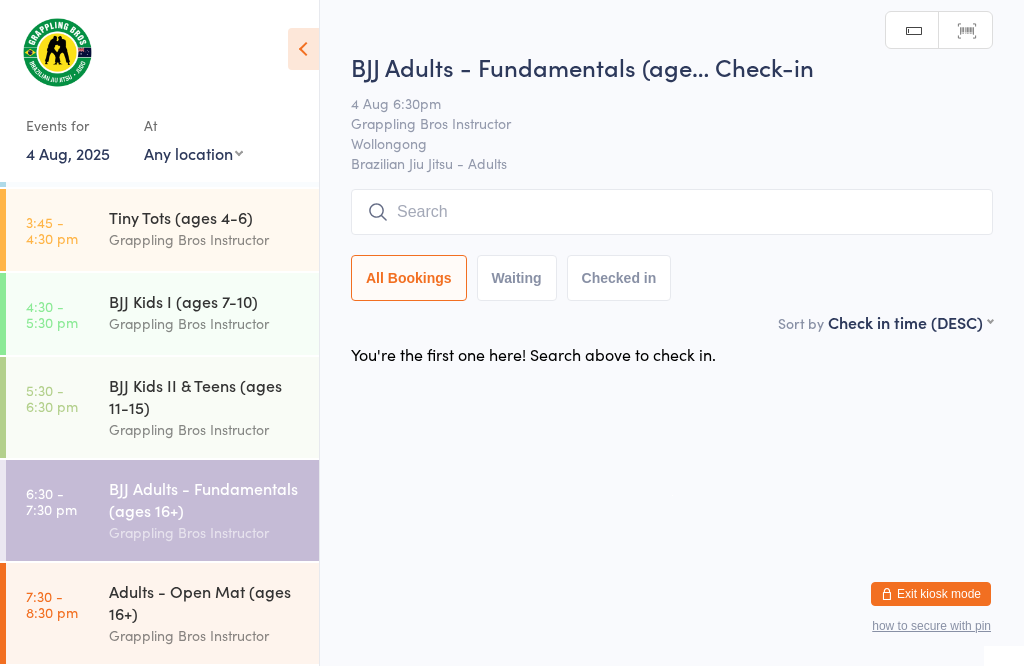 click at bounding box center [672, 212] 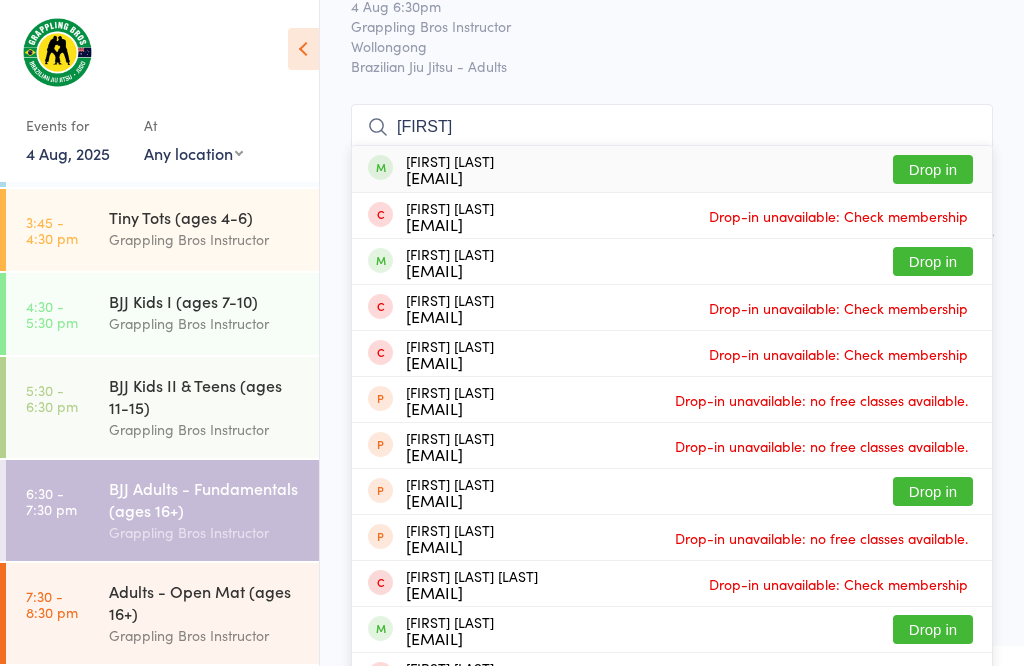 scroll, scrollTop: 92, scrollLeft: 0, axis: vertical 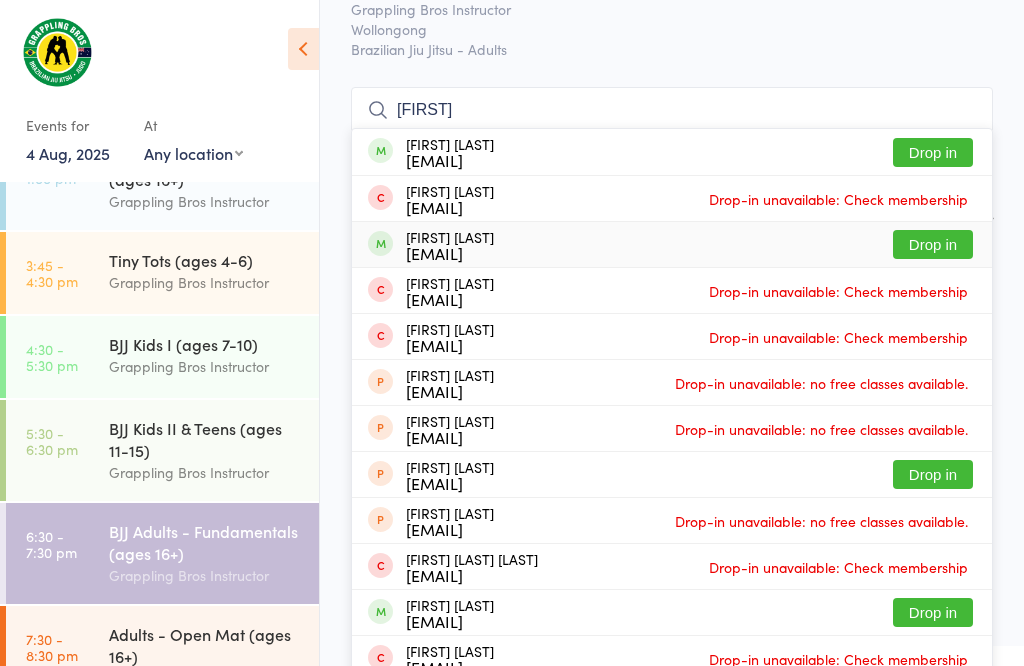 type on "David" 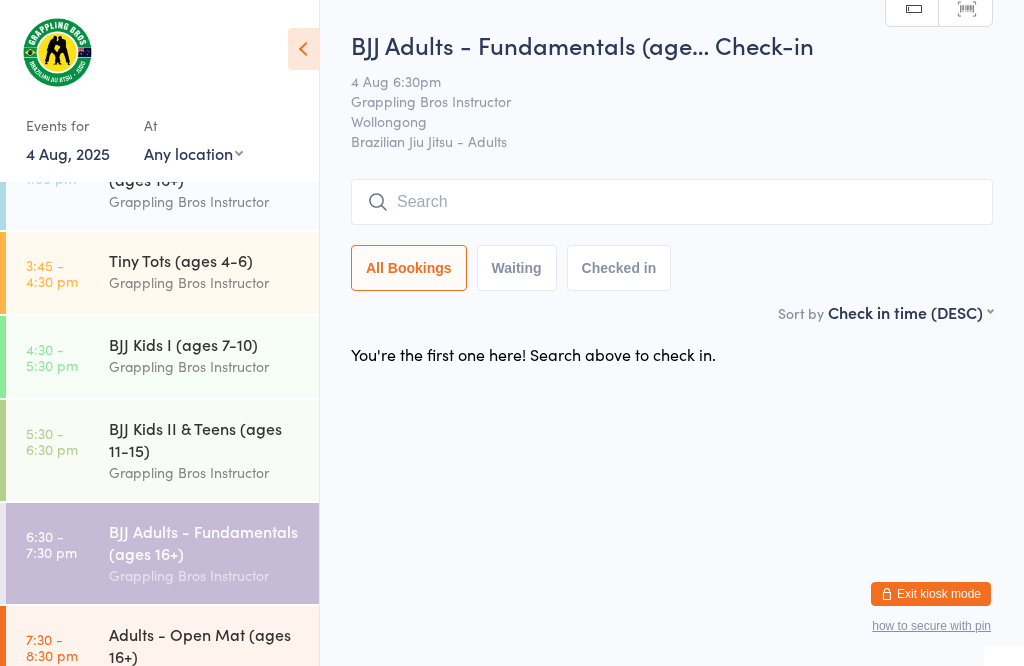 scroll, scrollTop: 1, scrollLeft: 0, axis: vertical 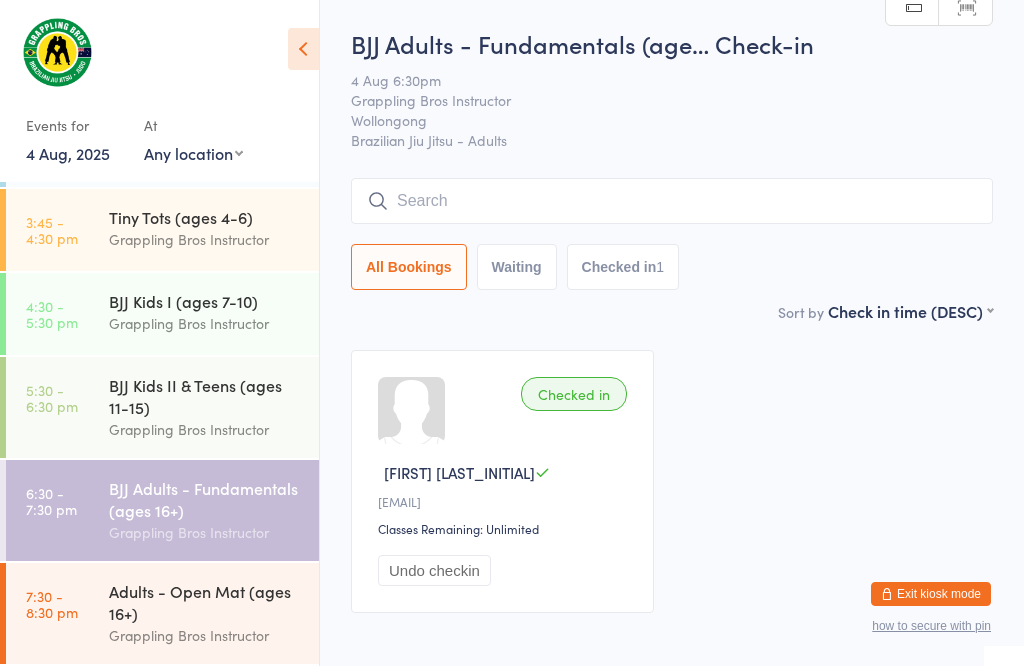 click at bounding box center [672, 201] 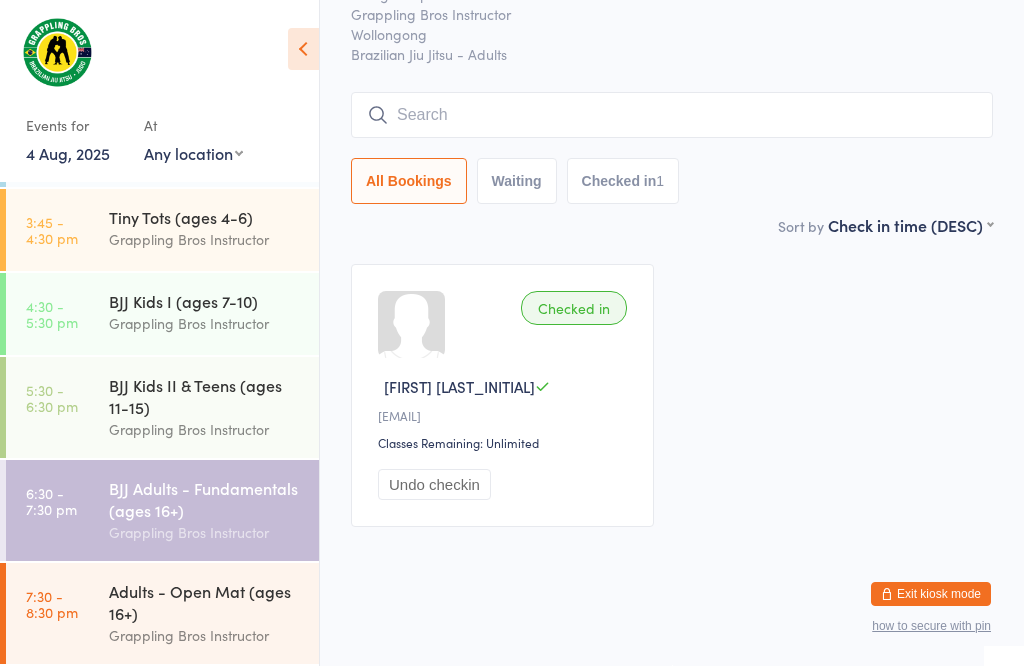 scroll, scrollTop: 181, scrollLeft: 0, axis: vertical 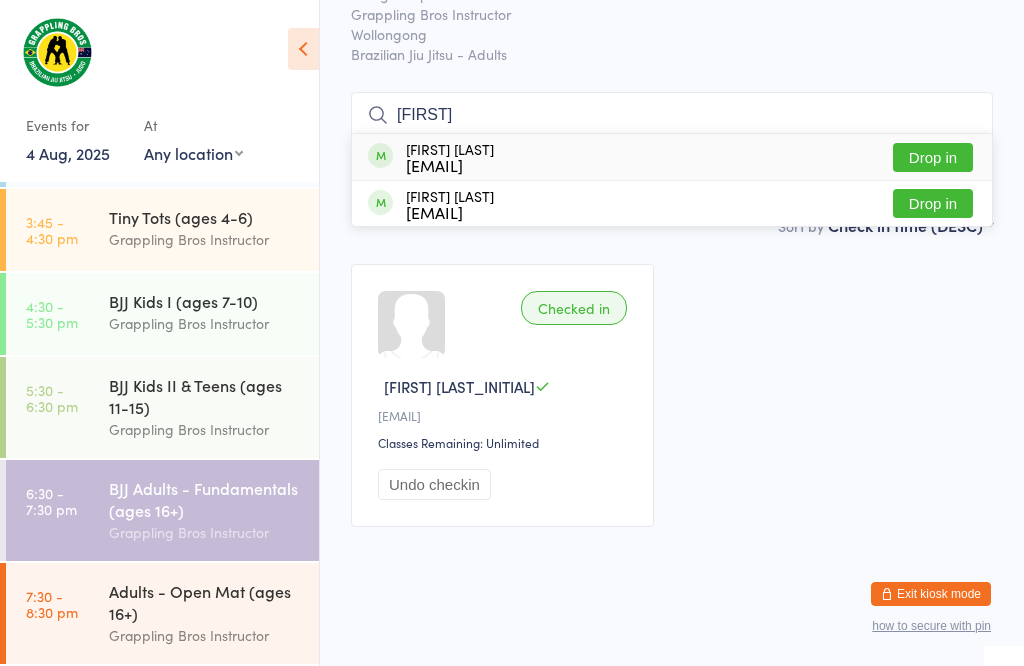 type on "Tonk" 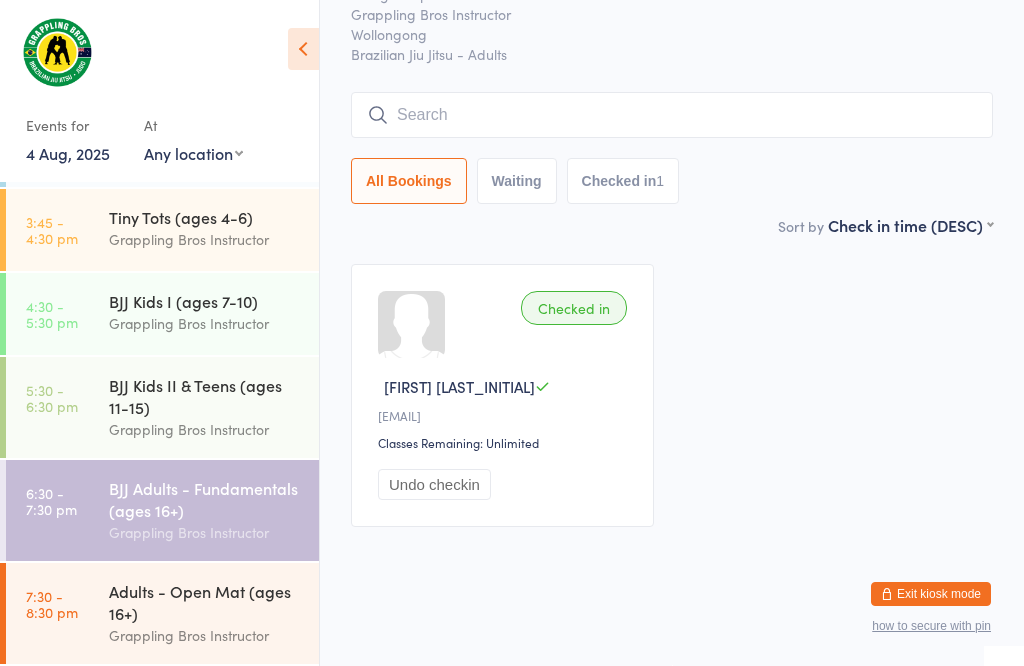 scroll, scrollTop: 108, scrollLeft: 0, axis: vertical 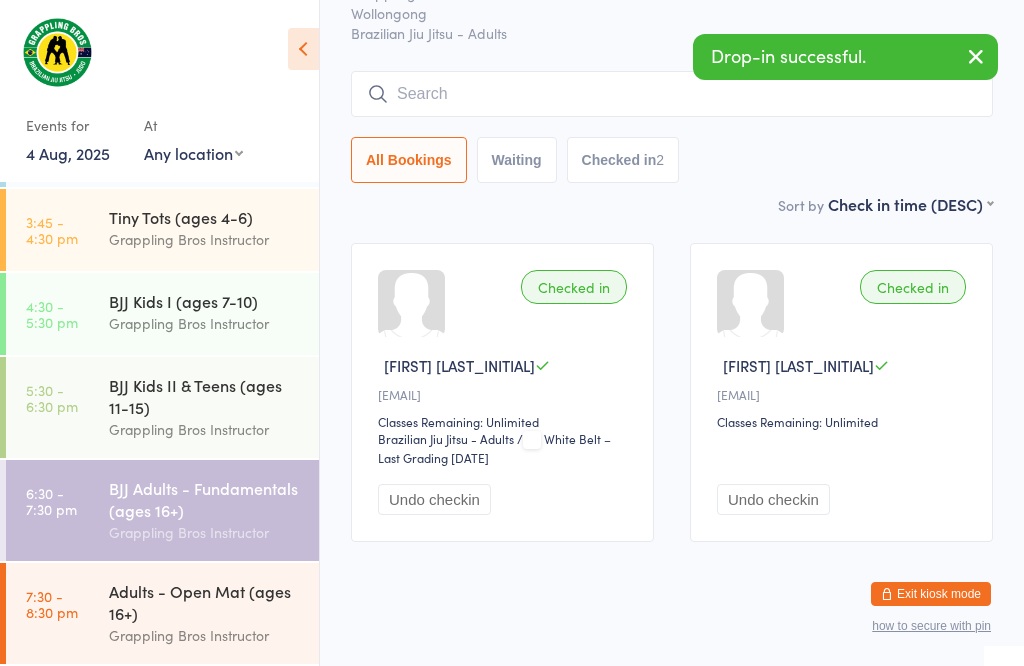 click at bounding box center (672, 94) 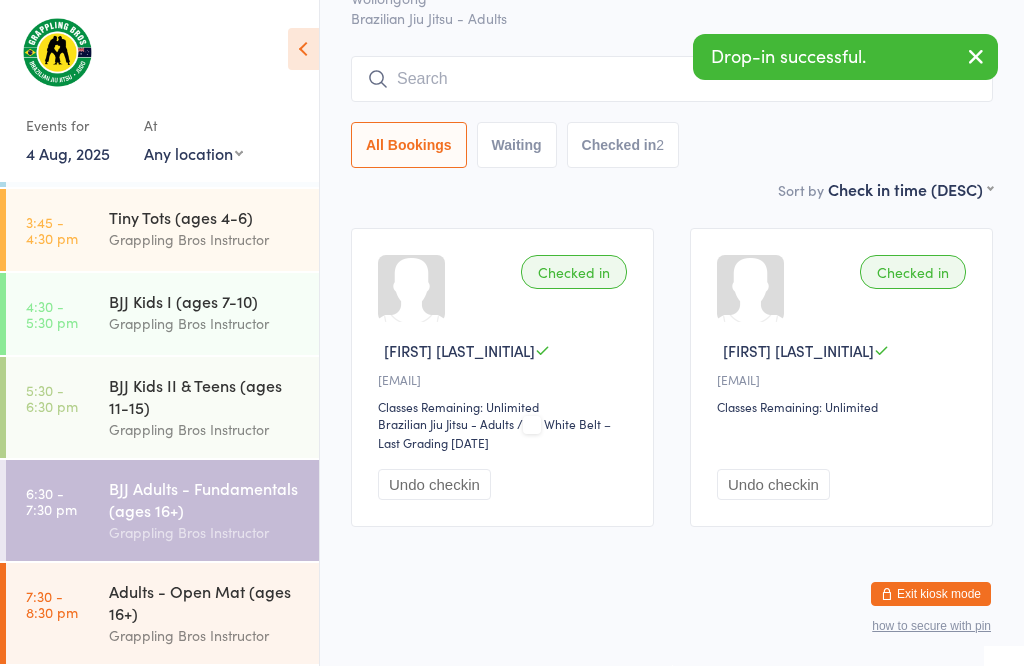 scroll, scrollTop: 181, scrollLeft: 0, axis: vertical 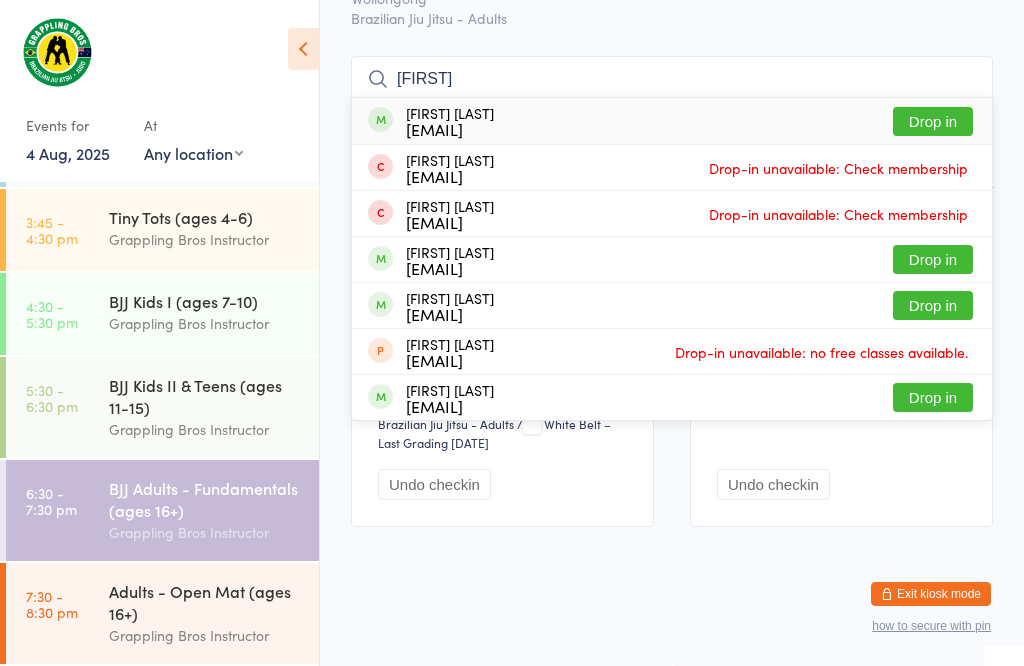 type on "Ned" 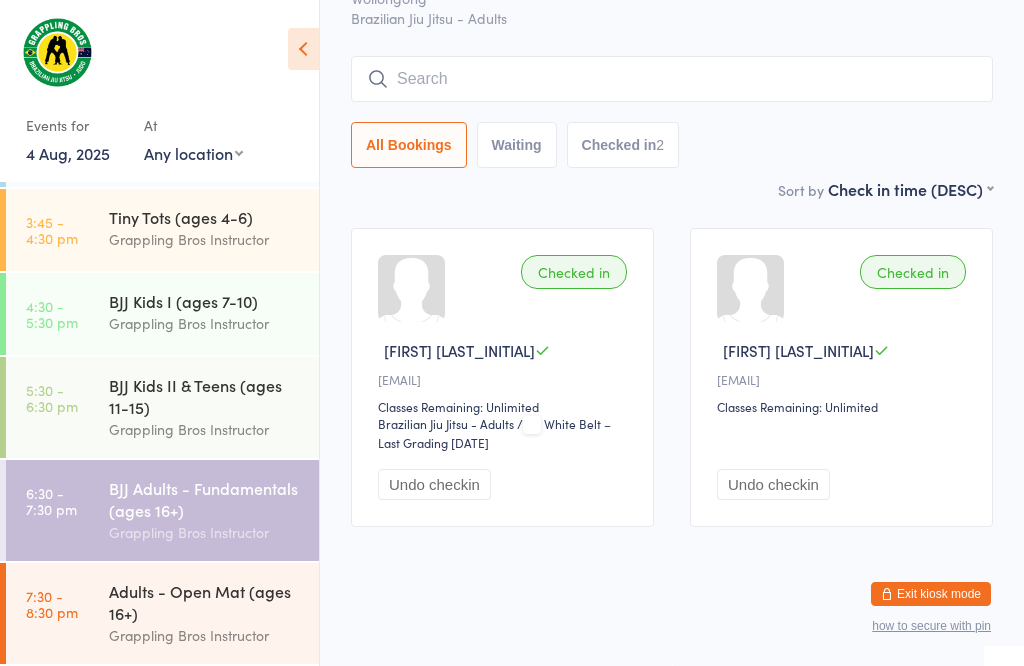 scroll, scrollTop: 145, scrollLeft: 0, axis: vertical 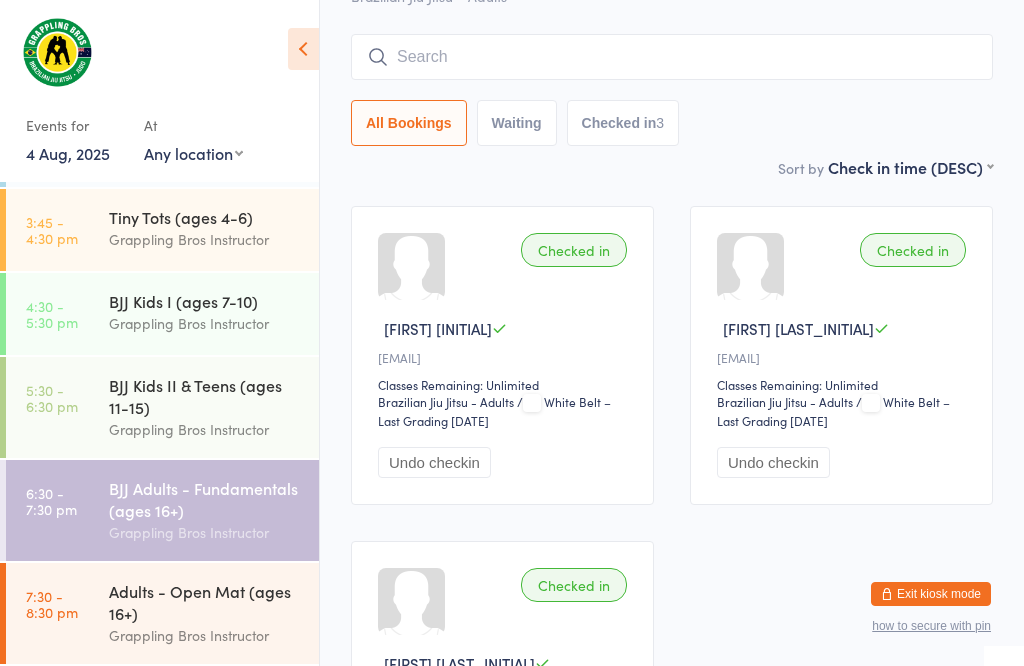click at bounding box center [672, 57] 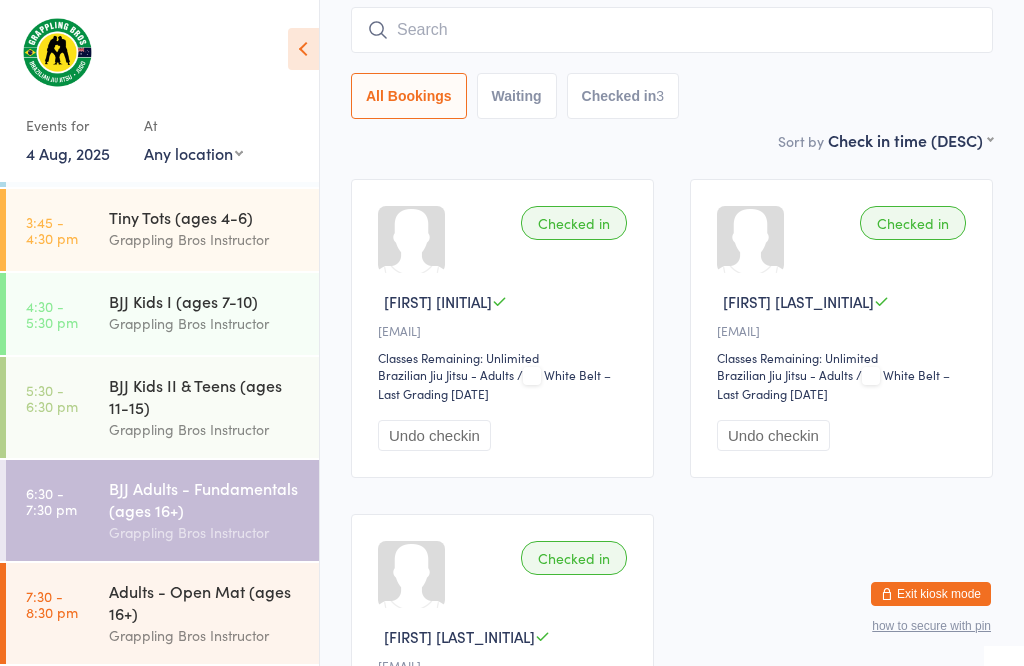 scroll, scrollTop: 181, scrollLeft: 0, axis: vertical 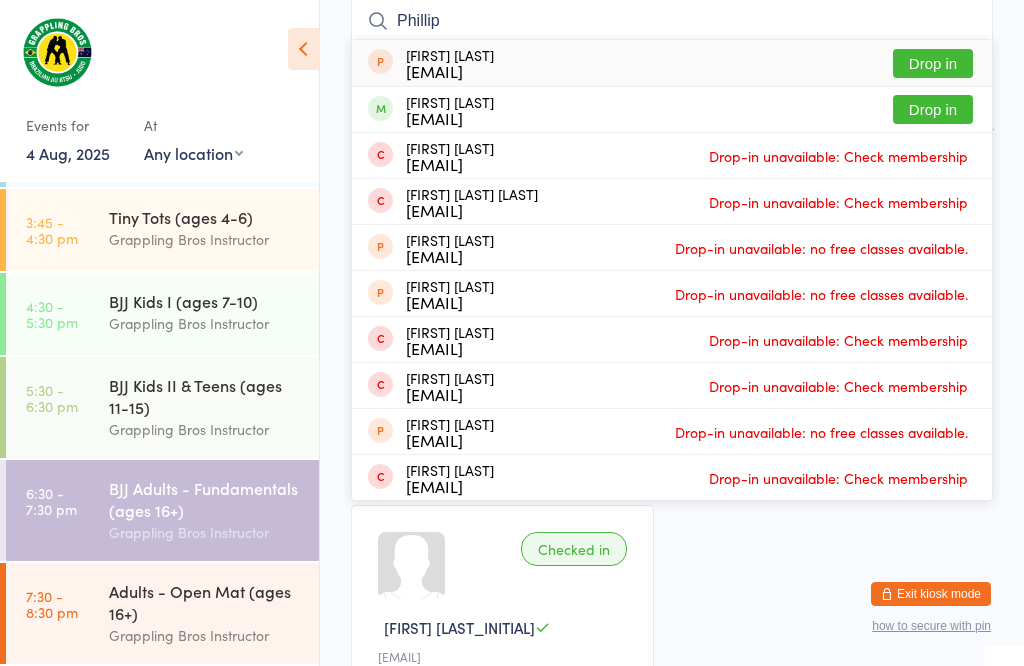type on "Phillip" 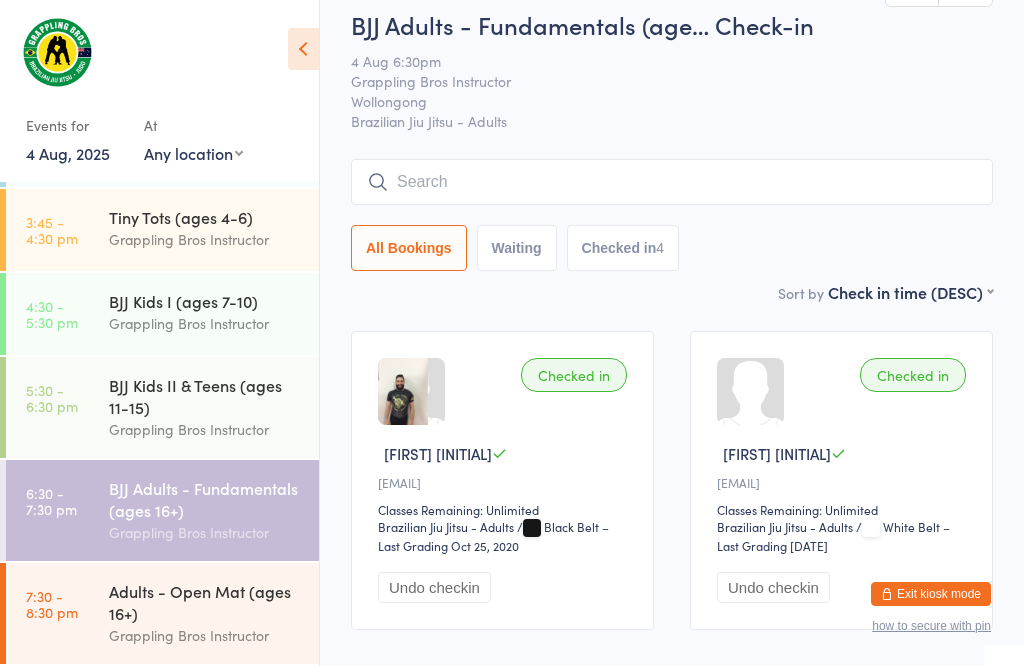 scroll, scrollTop: 17, scrollLeft: 0, axis: vertical 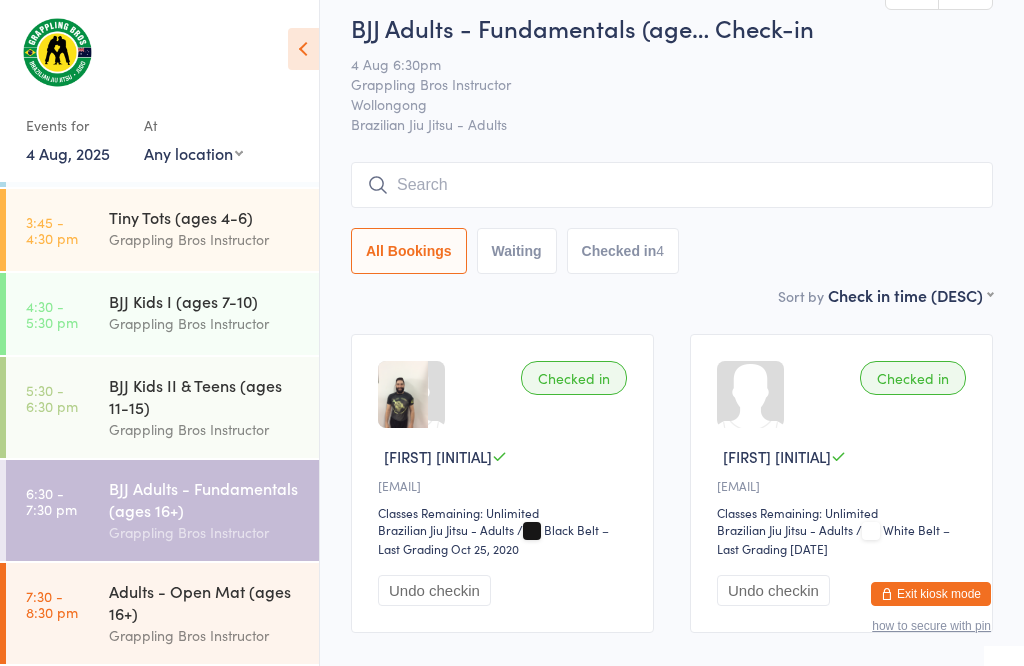 click at bounding box center [672, 185] 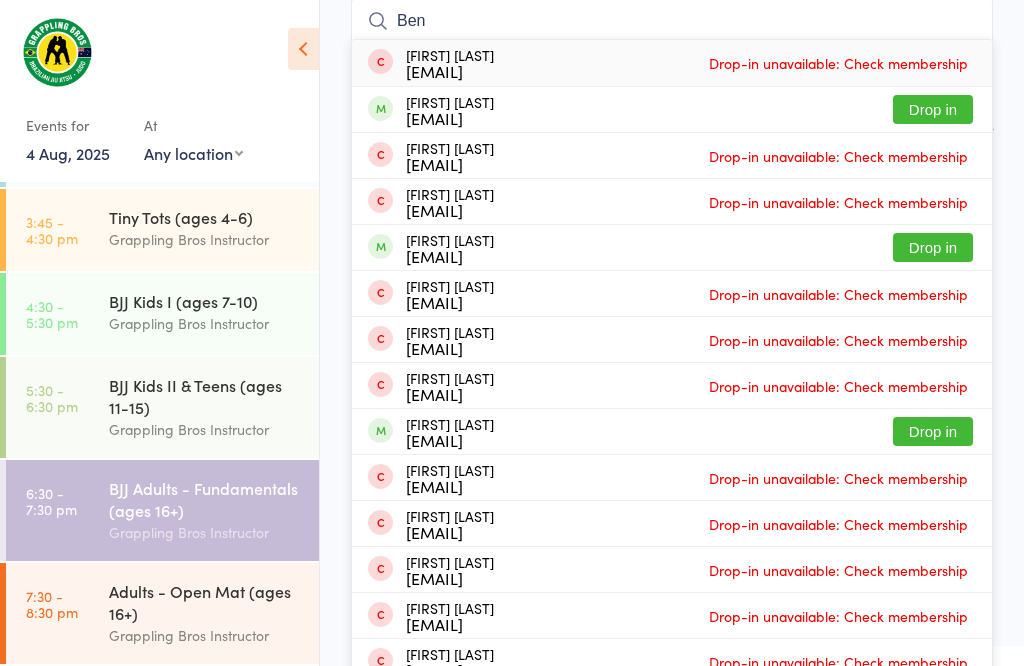 scroll, scrollTop: 223, scrollLeft: 0, axis: vertical 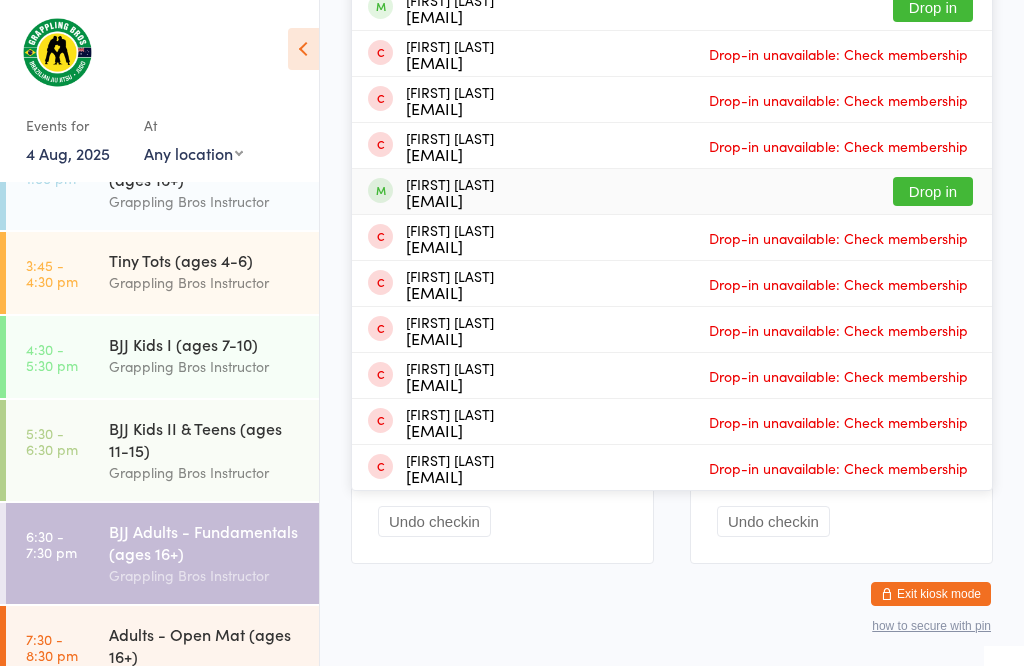 type on "Ben" 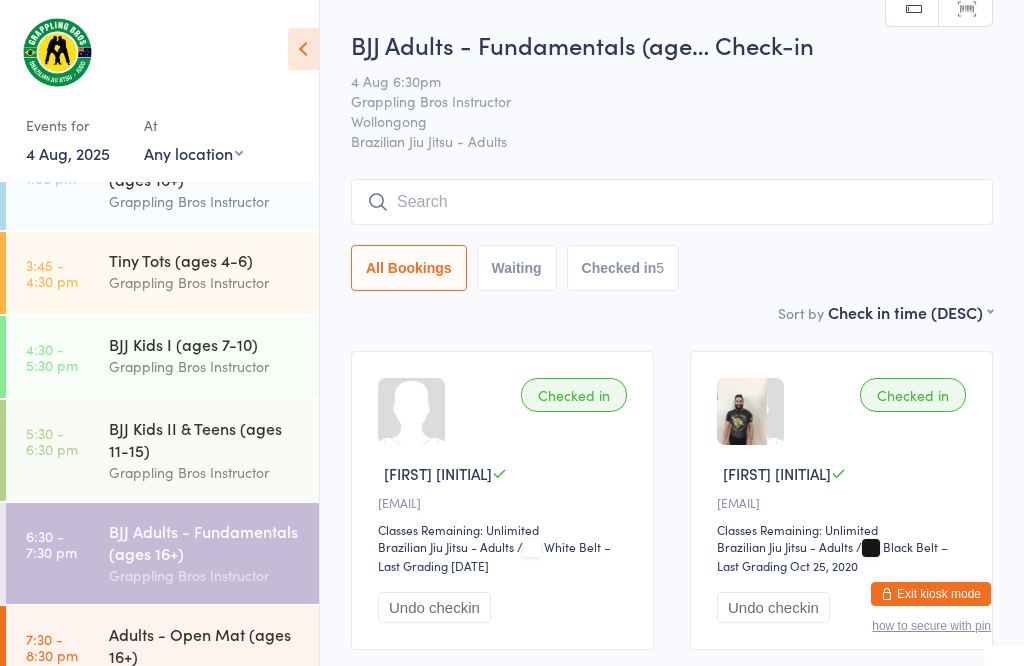 scroll, scrollTop: 0, scrollLeft: 0, axis: both 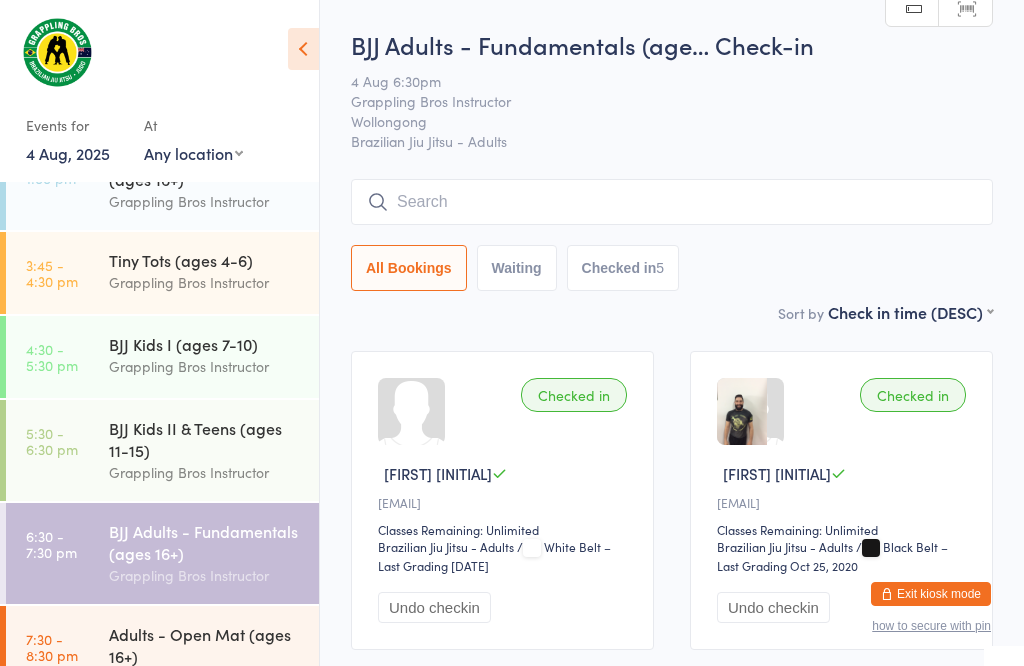 click at bounding box center [672, 202] 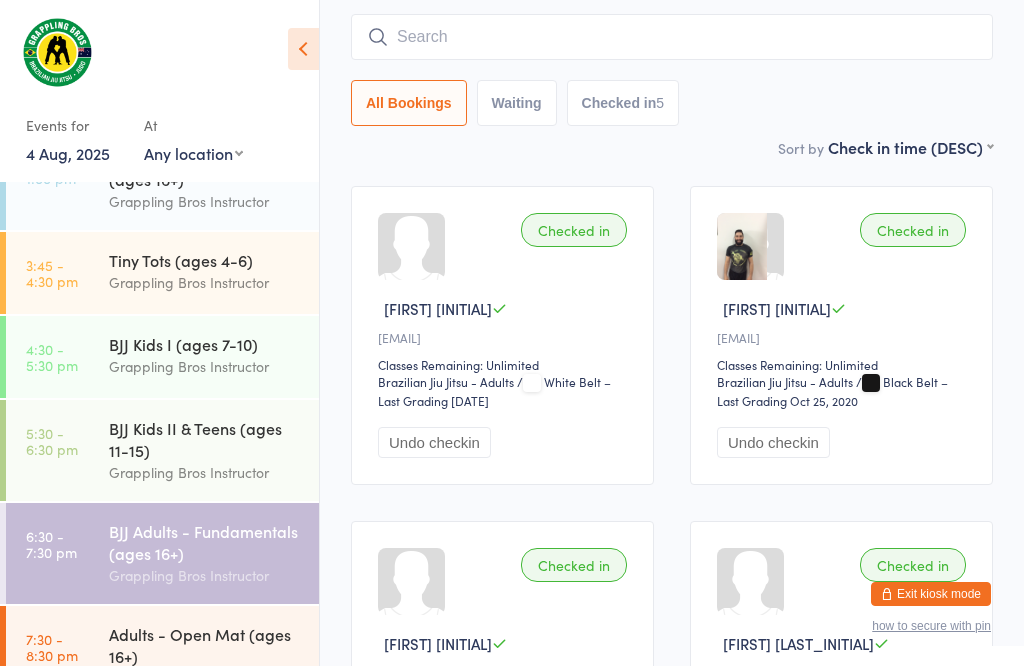 scroll, scrollTop: 181, scrollLeft: 0, axis: vertical 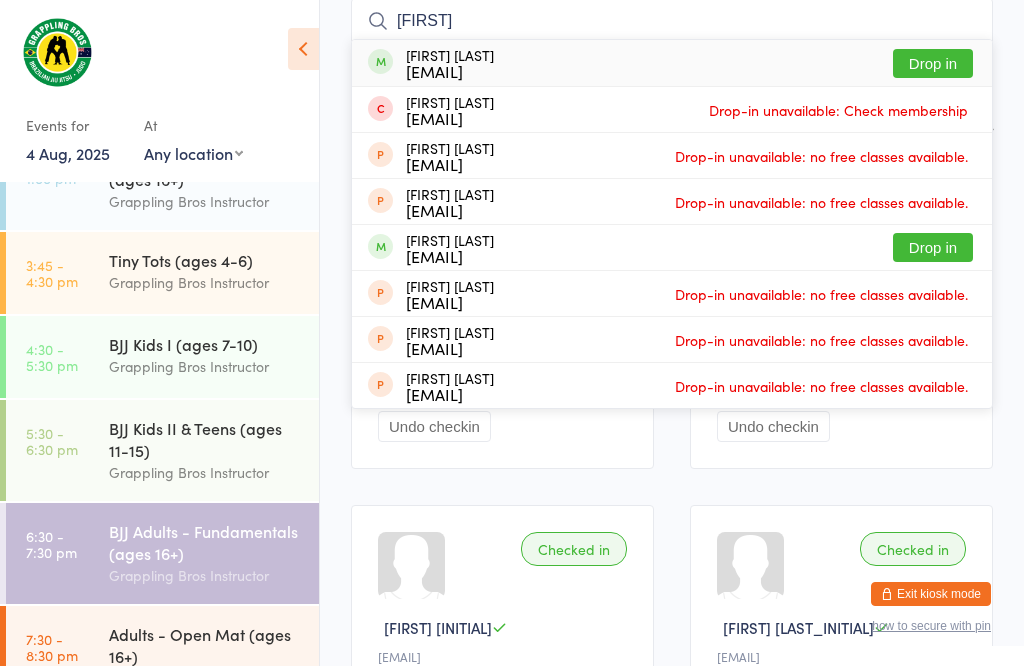 type on "Jauleski" 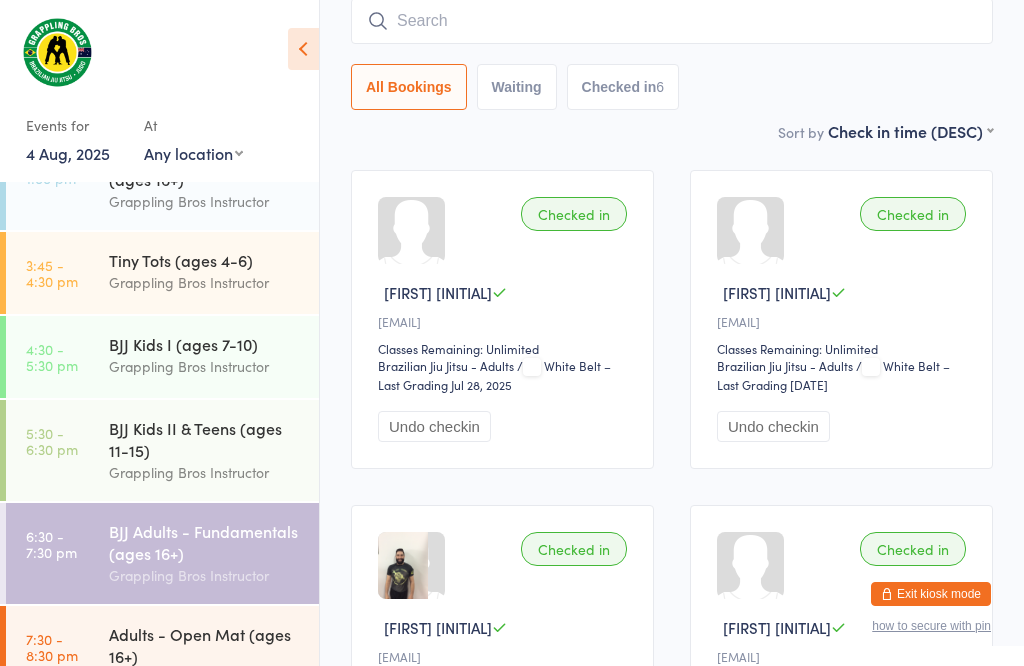 click at bounding box center [672, 21] 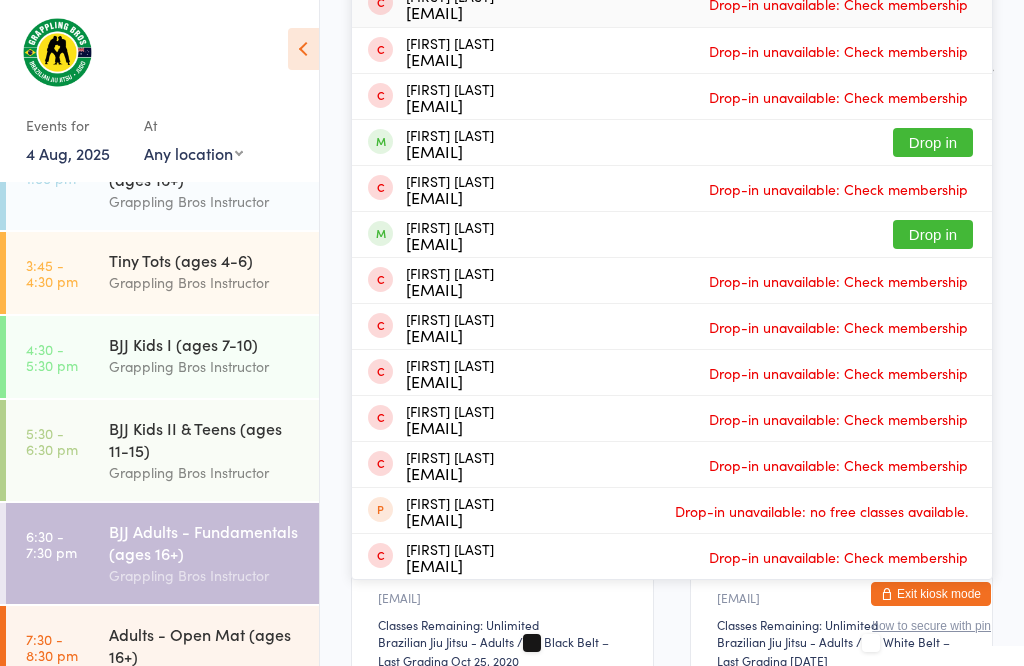 scroll, scrollTop: 237, scrollLeft: 0, axis: vertical 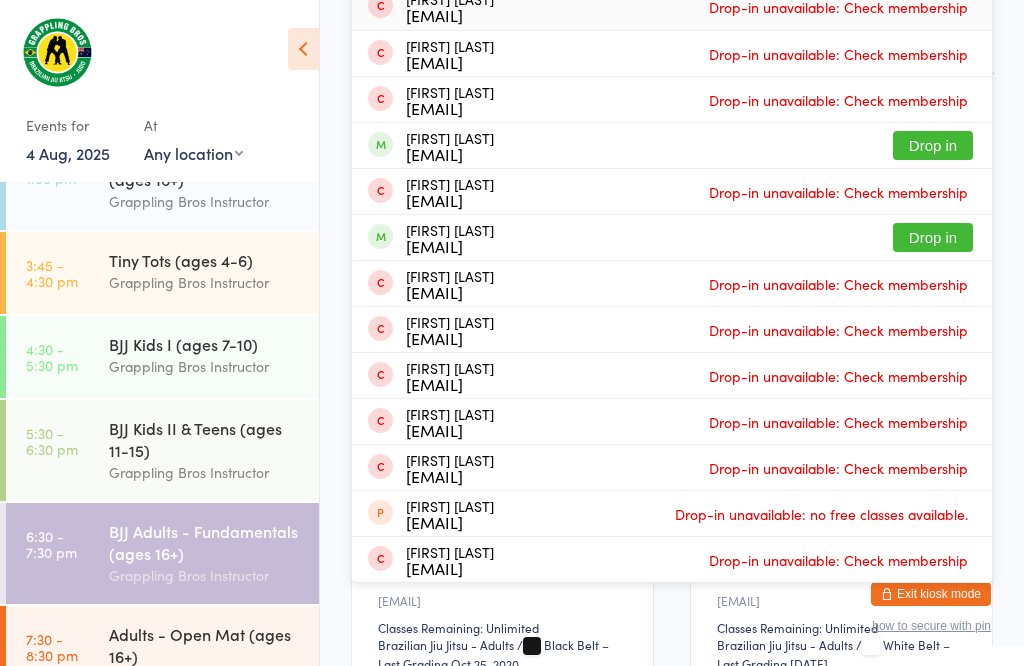 type on "Brett" 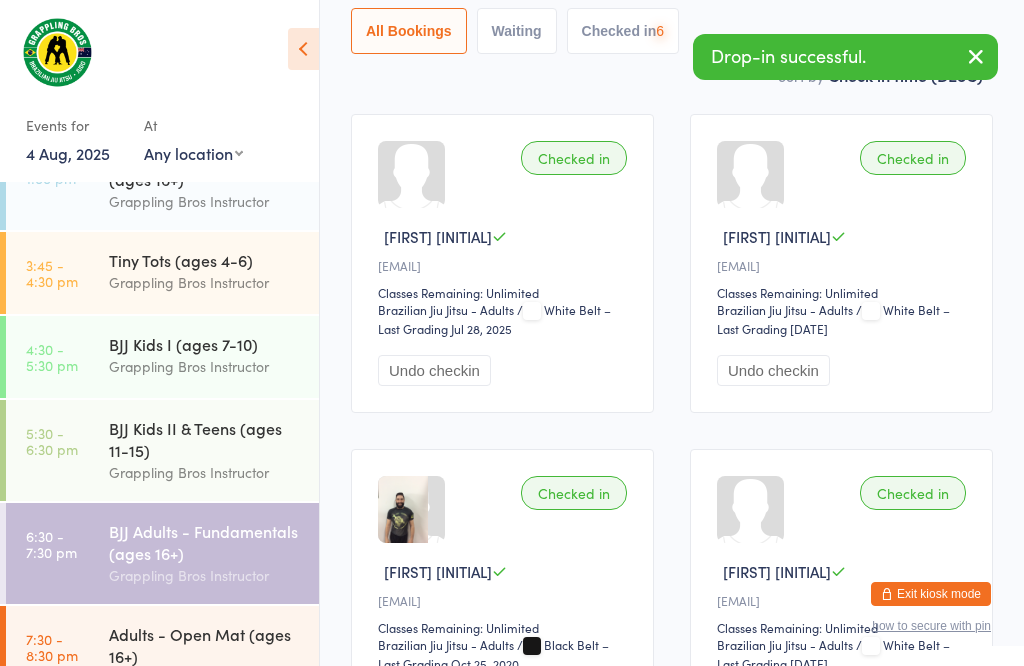 scroll, scrollTop: 39, scrollLeft: 0, axis: vertical 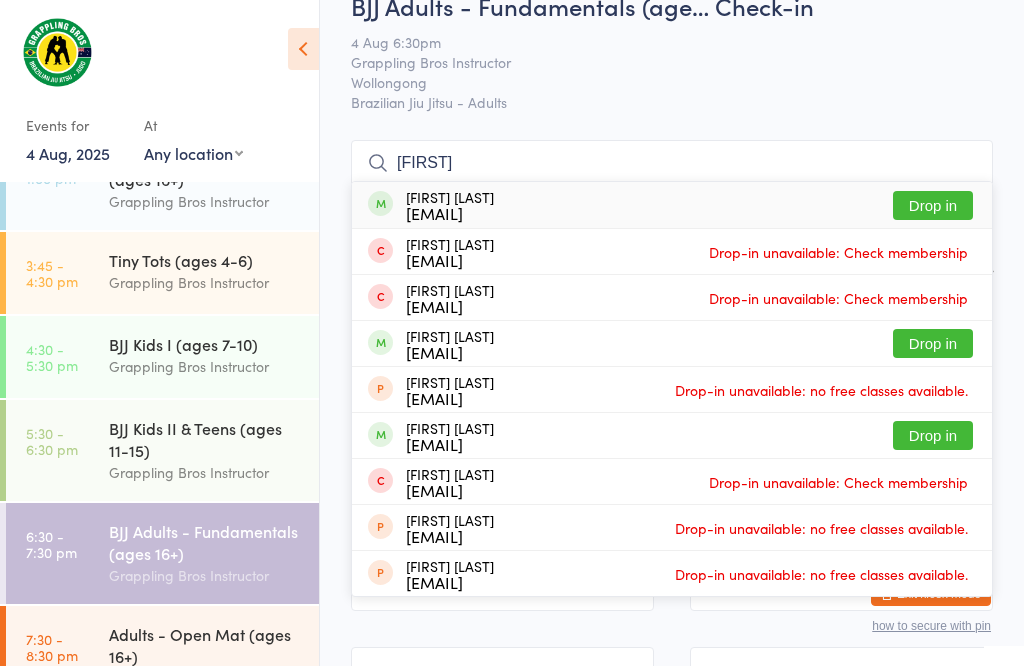 type on "Karina" 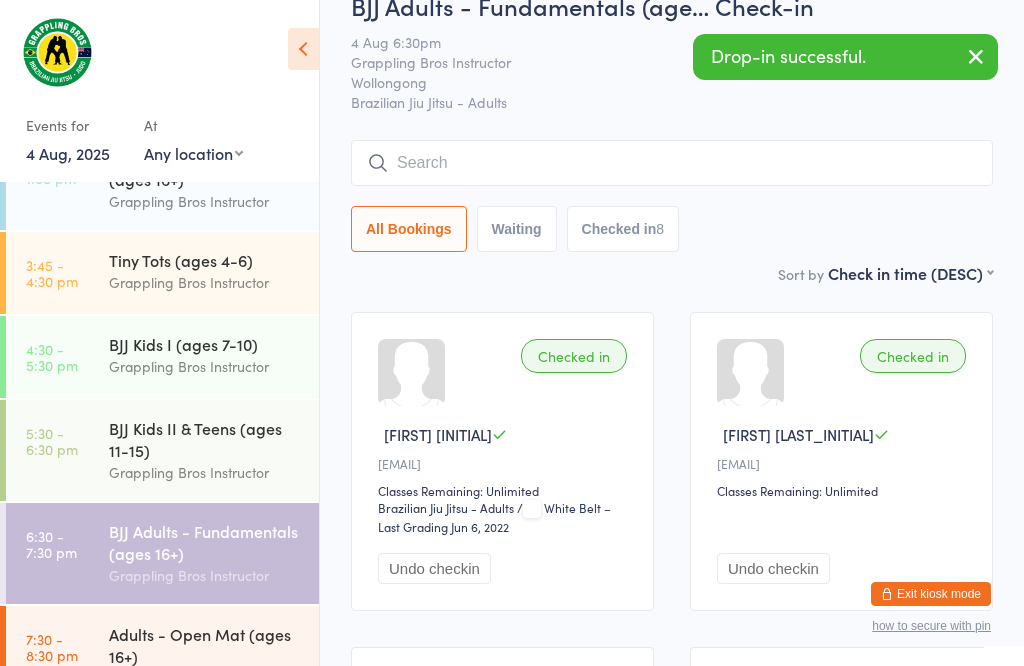 click at bounding box center [672, 163] 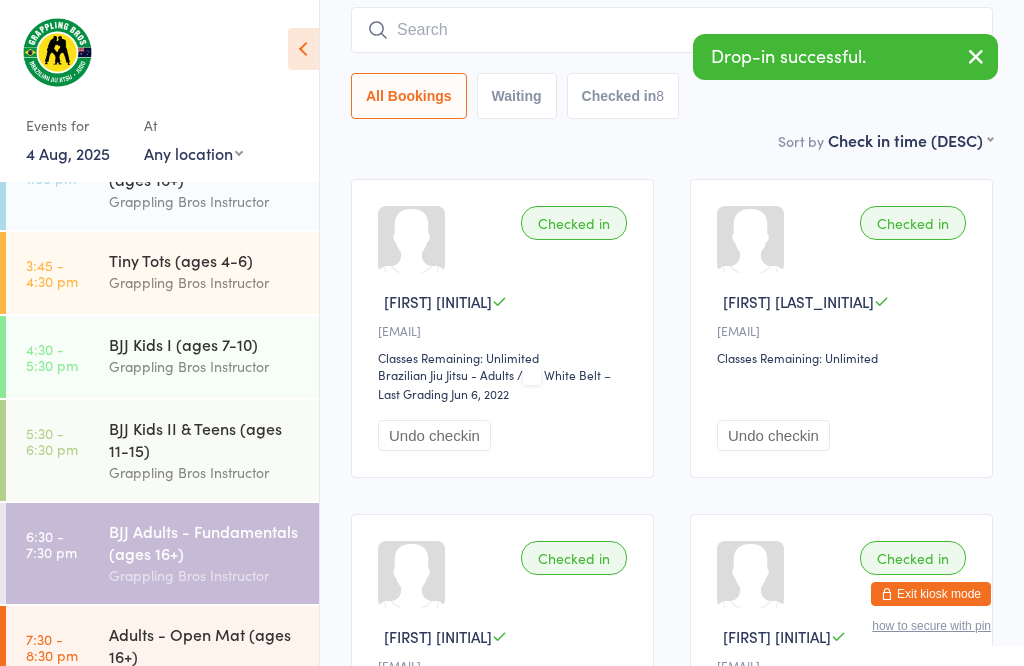 scroll, scrollTop: 181, scrollLeft: 0, axis: vertical 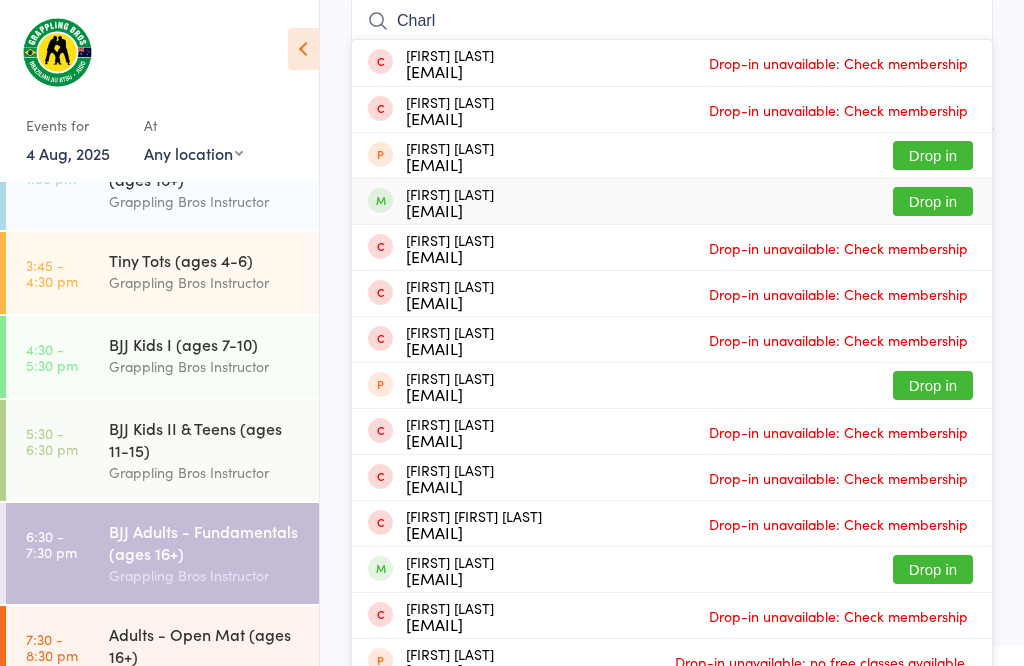 type on "Charl" 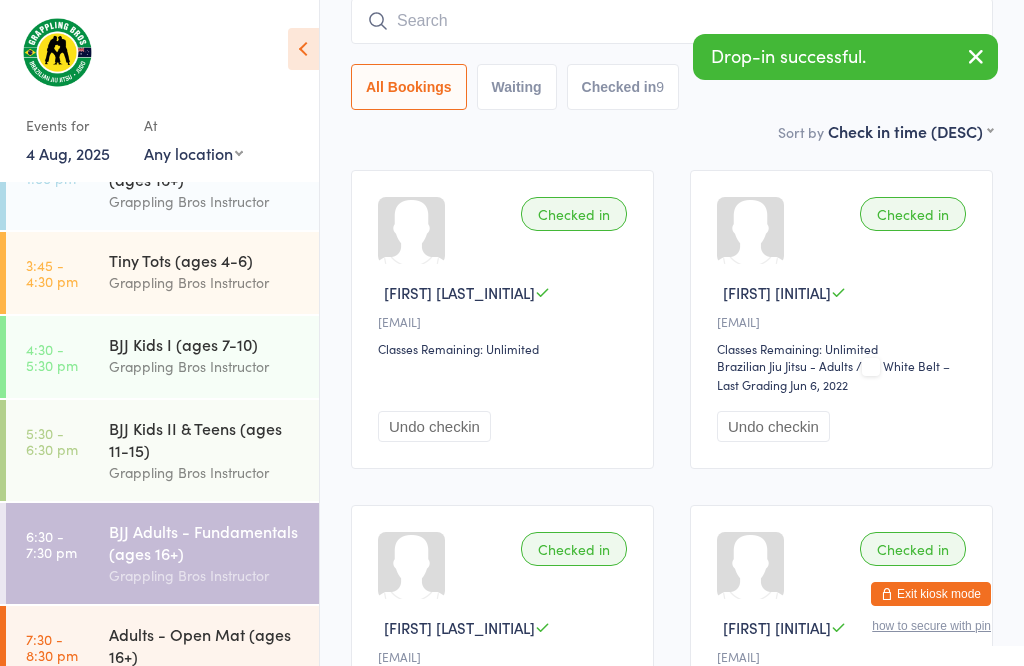 click at bounding box center (672, 21) 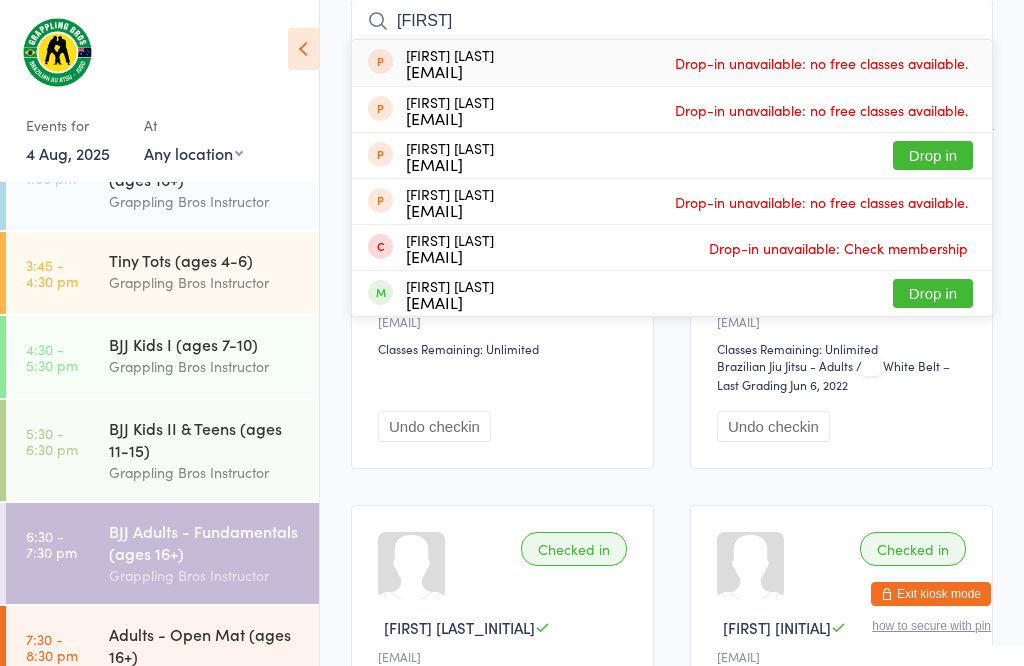 type on "Rac" 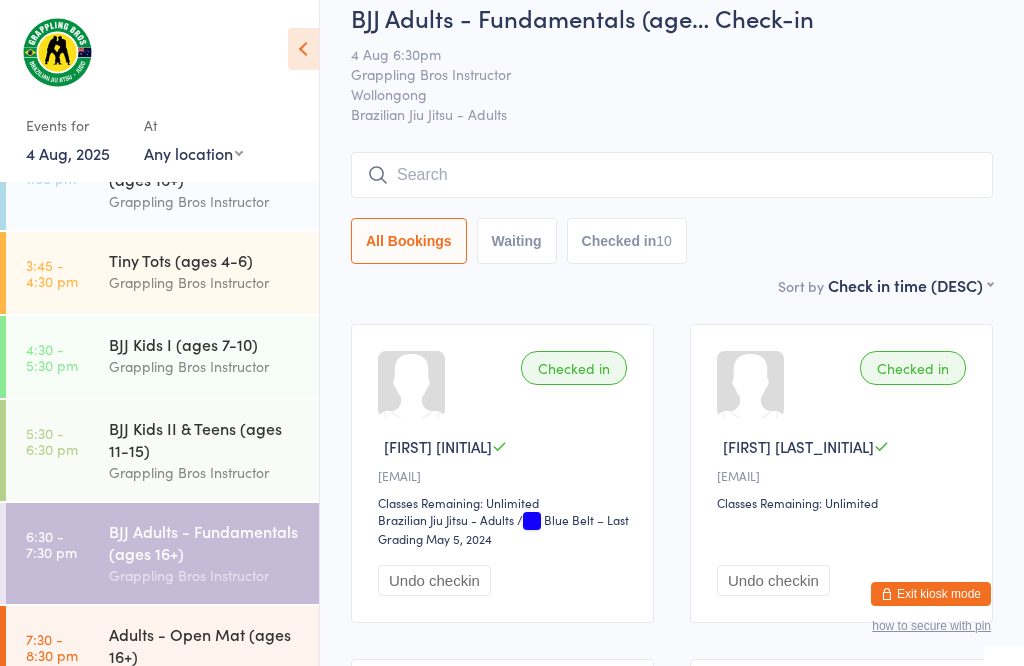 scroll, scrollTop: 23, scrollLeft: 0, axis: vertical 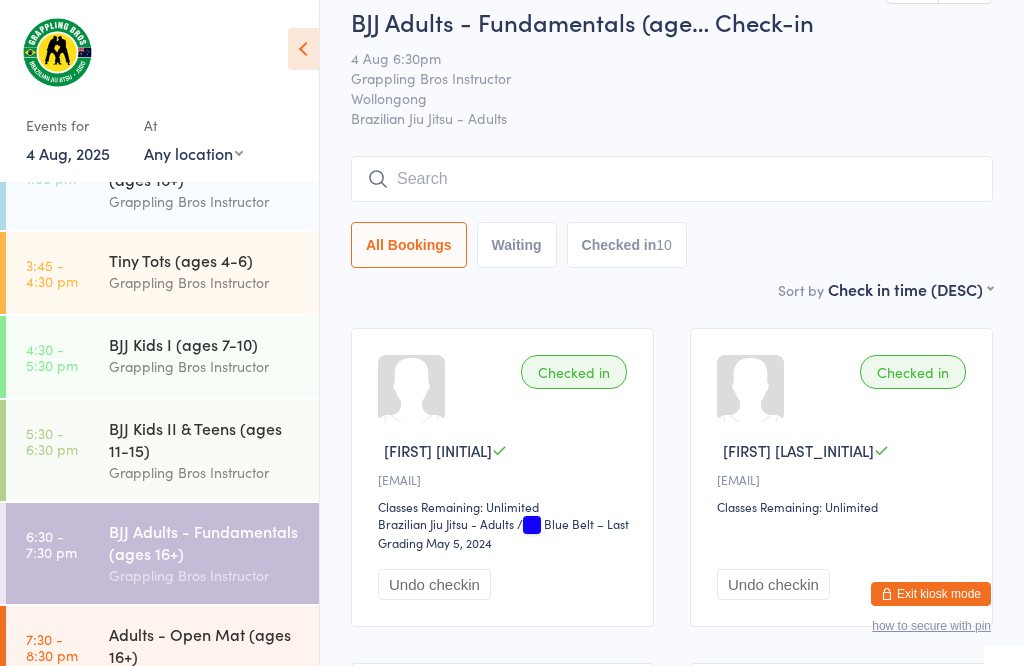 click at bounding box center [672, 179] 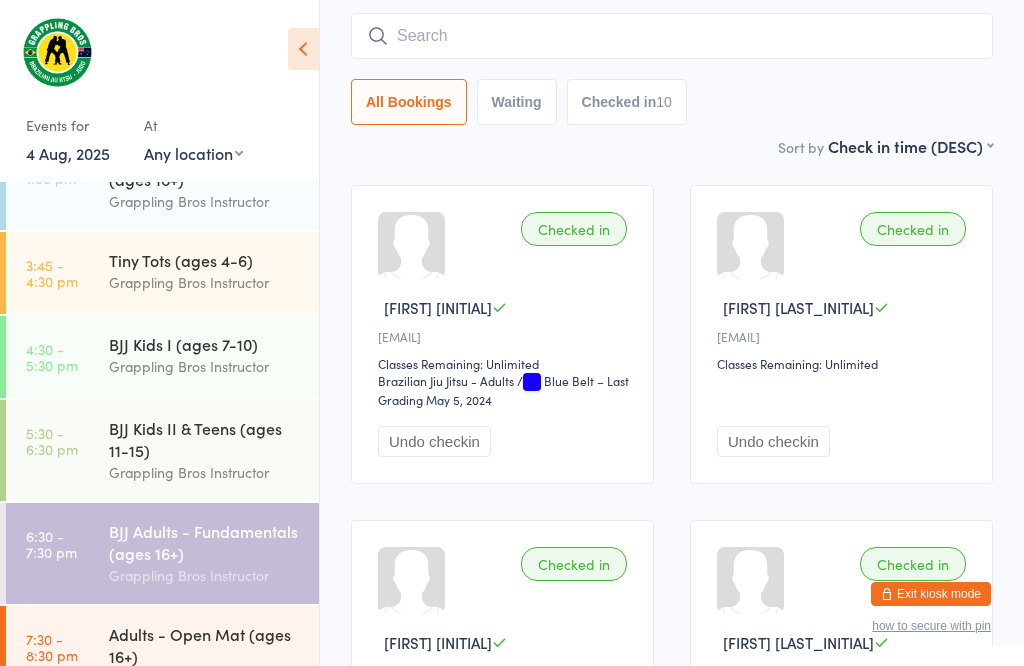 scroll, scrollTop: 181, scrollLeft: 0, axis: vertical 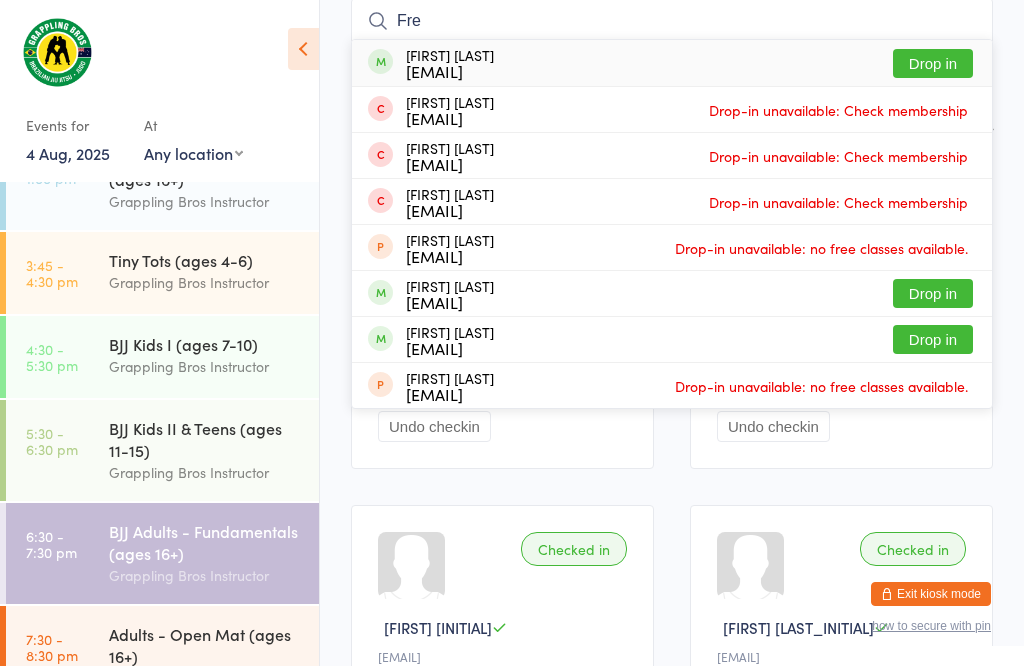 type on "Fre" 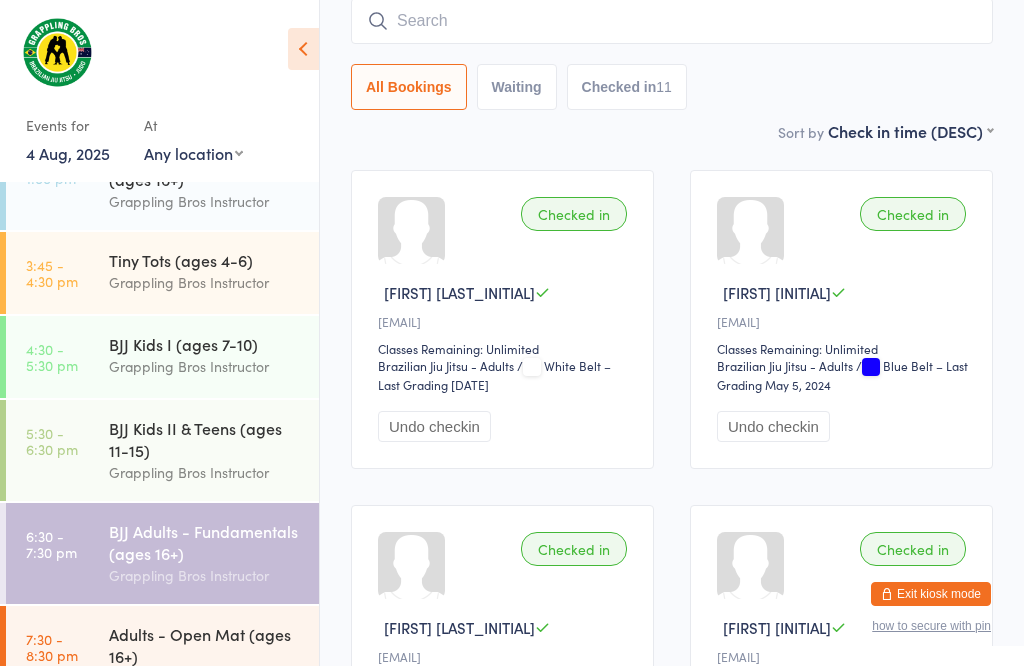 click at bounding box center (672, 21) 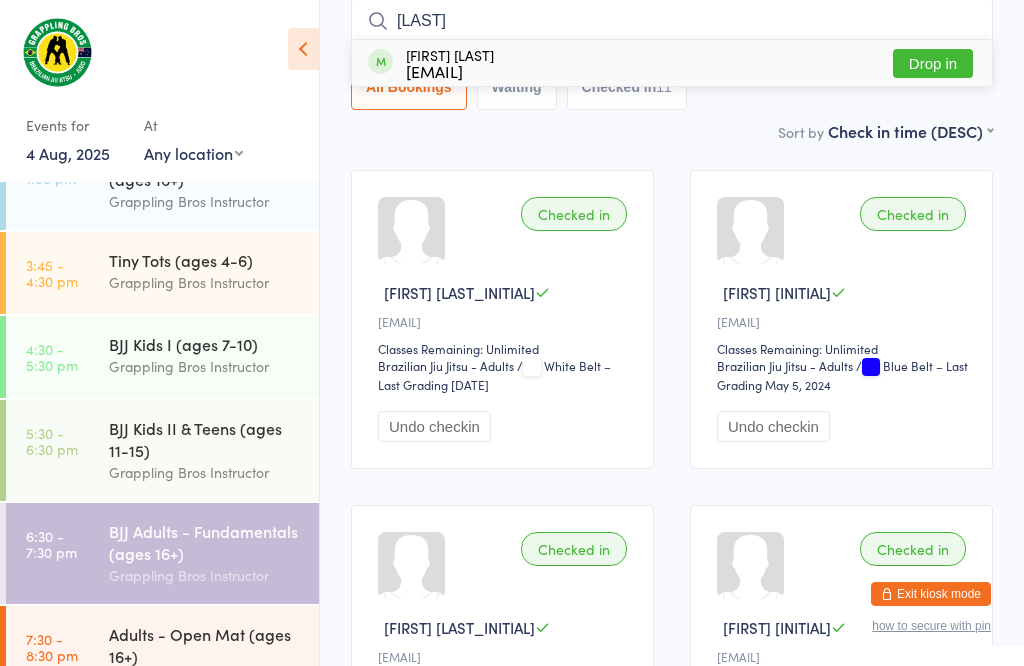 type on "Doggett" 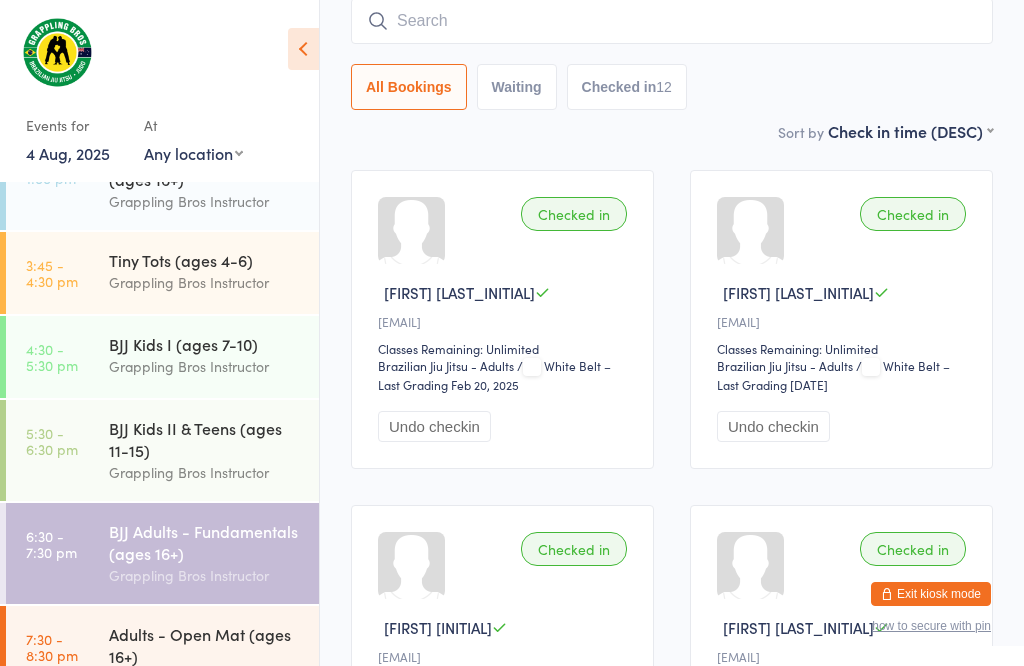 click at bounding box center [672, 21] 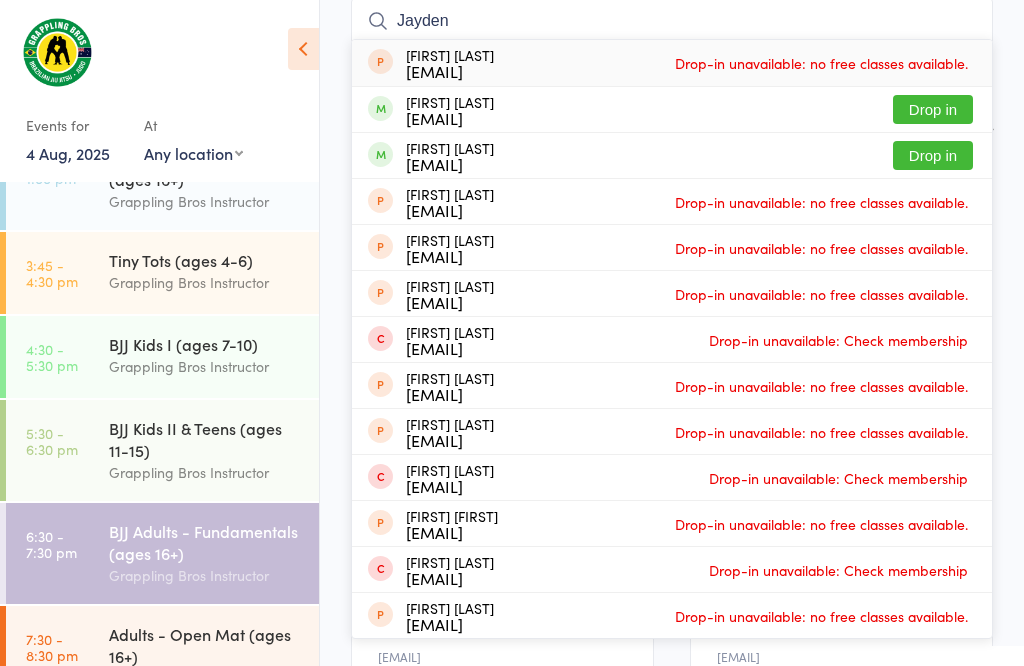 type on "Jayden" 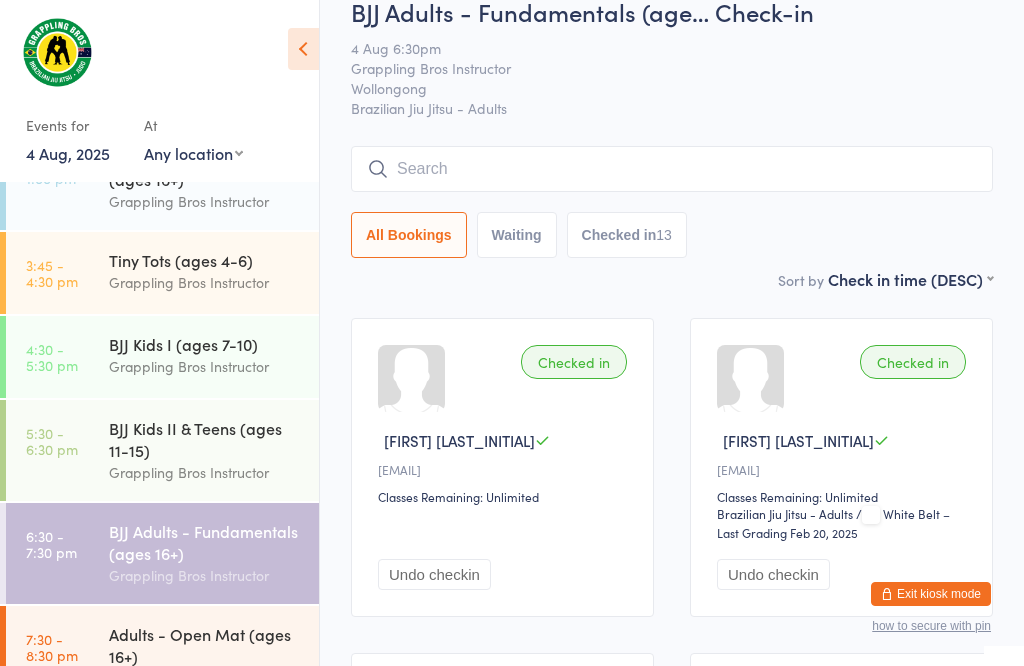 scroll, scrollTop: 31, scrollLeft: 0, axis: vertical 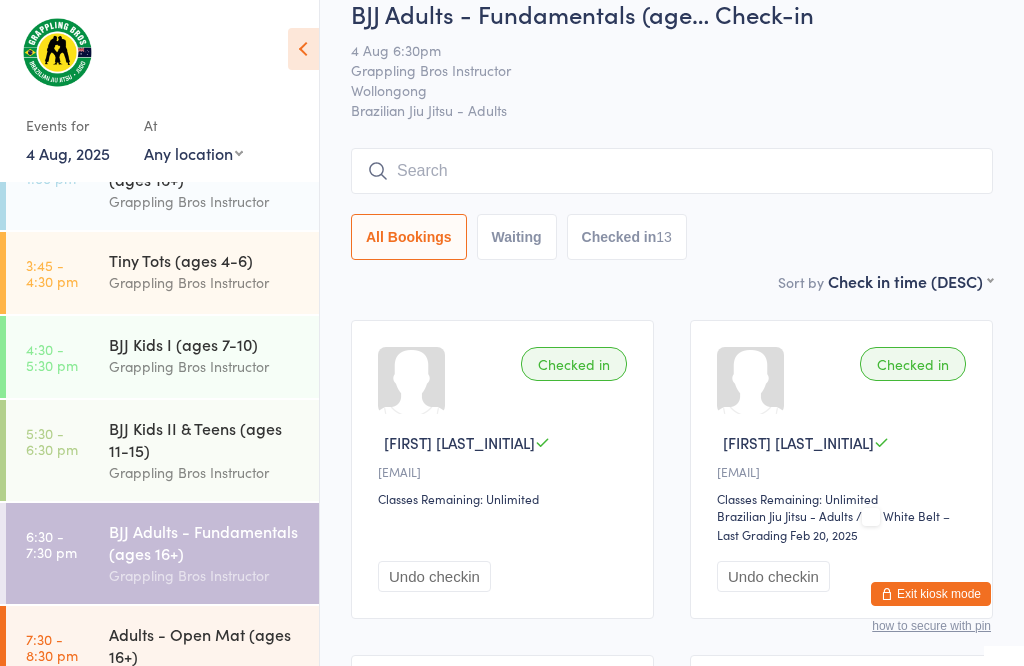click at bounding box center [672, 171] 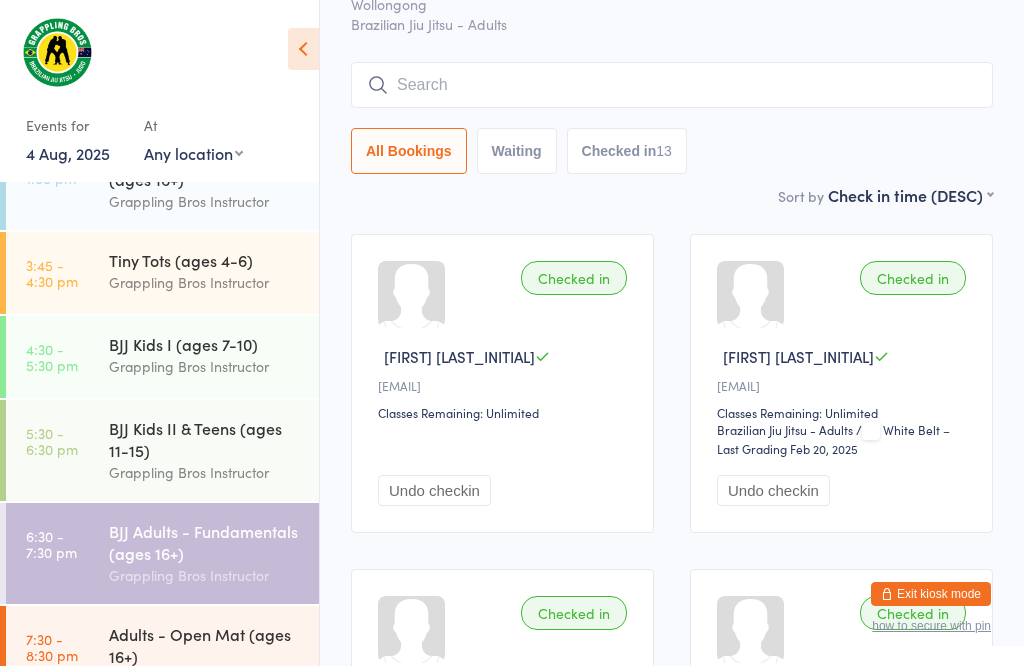 scroll, scrollTop: 181, scrollLeft: 0, axis: vertical 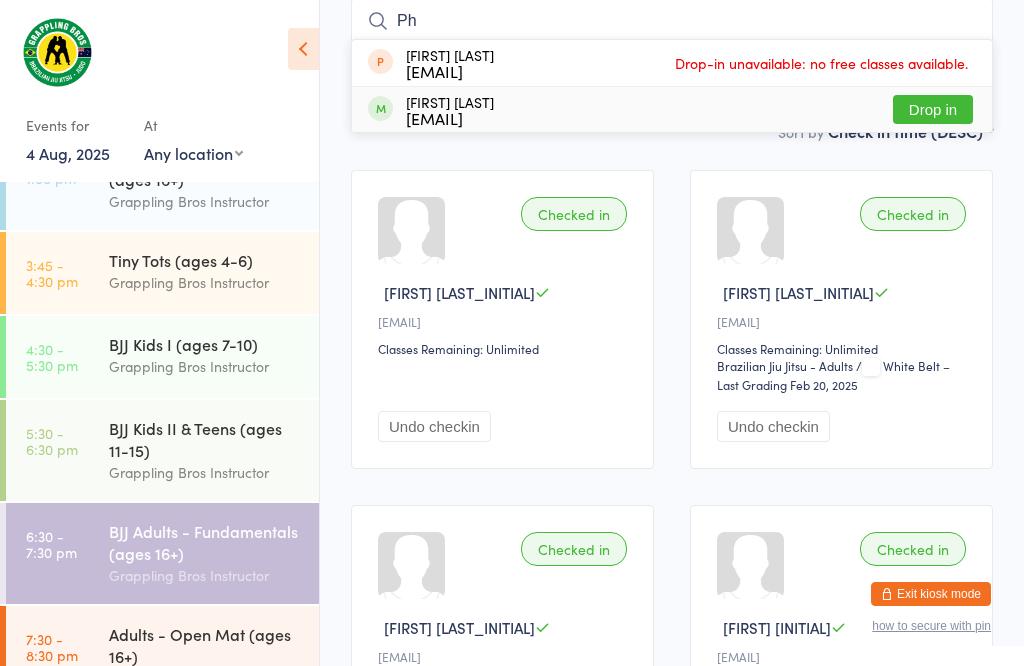 type on "Ph" 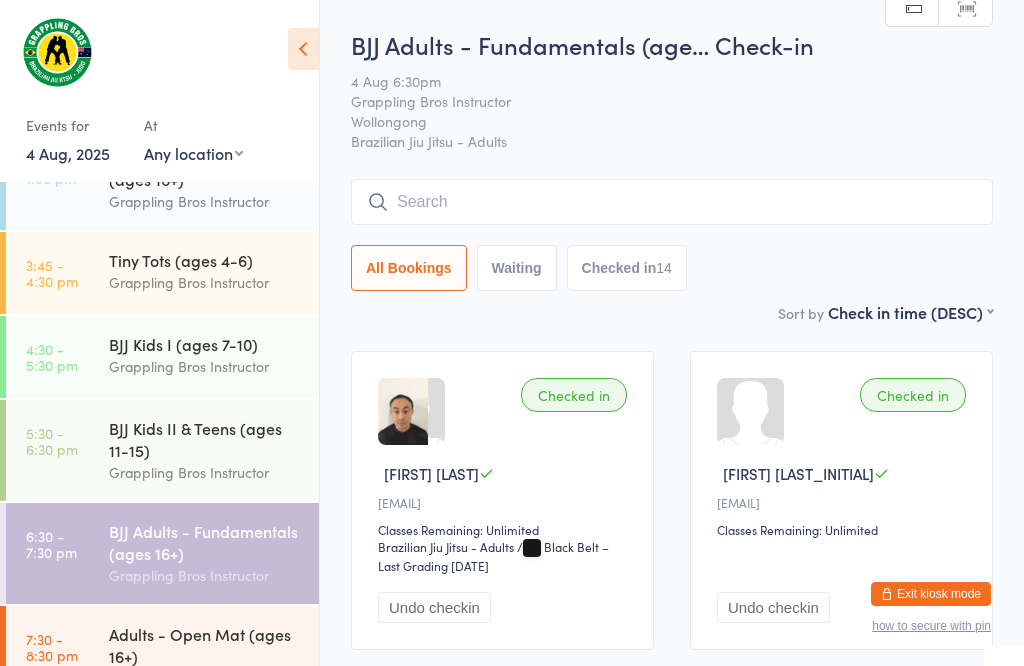 scroll, scrollTop: 0, scrollLeft: 0, axis: both 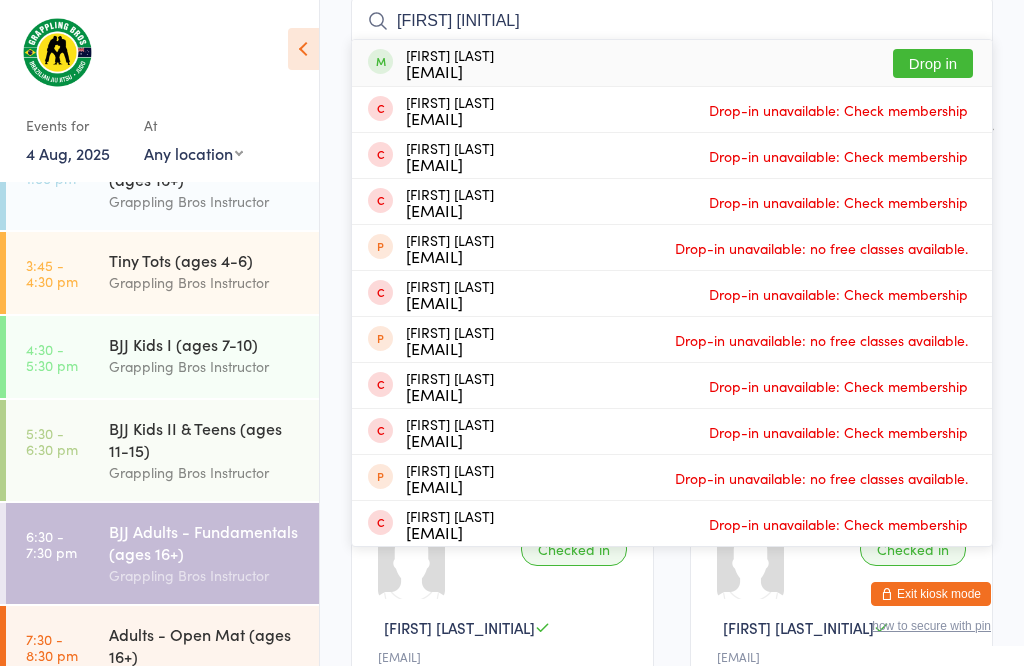 type on "Jordan W" 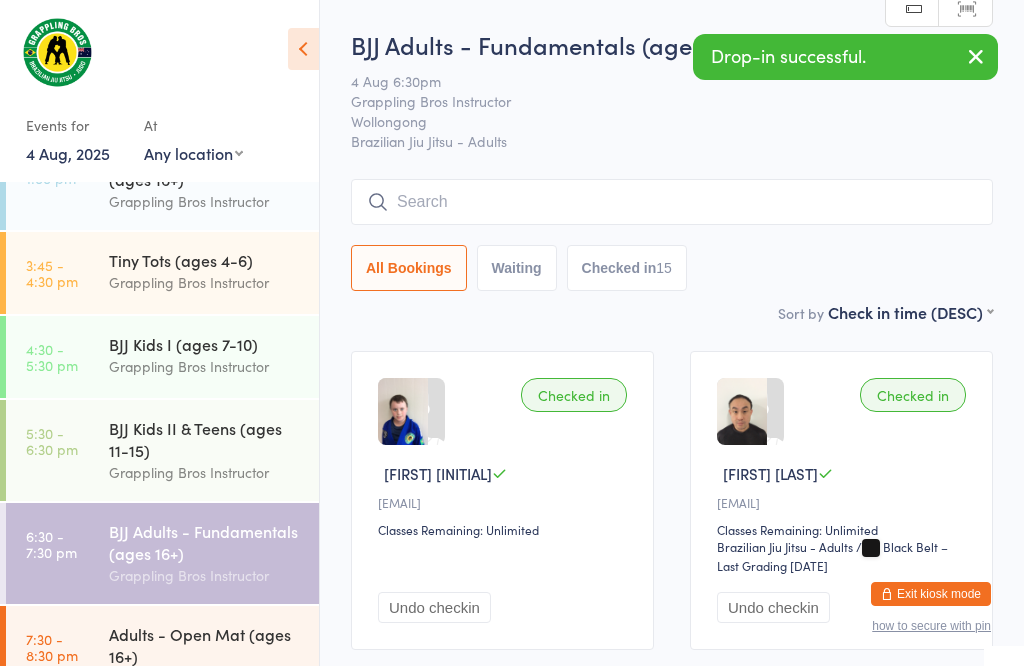 scroll, scrollTop: 0, scrollLeft: 0, axis: both 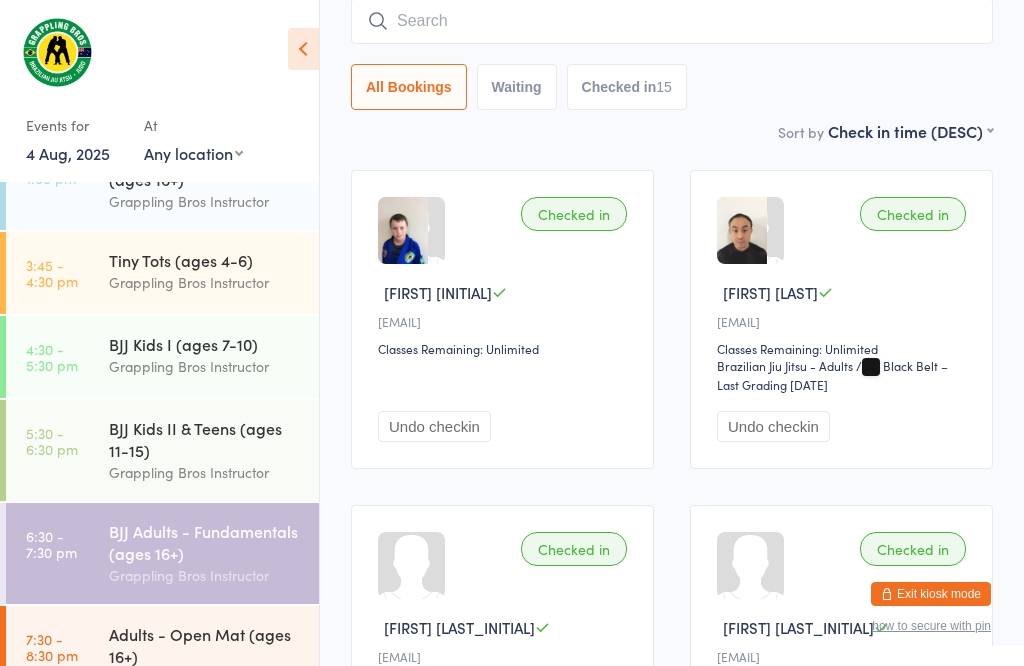 click at bounding box center (672, 21) 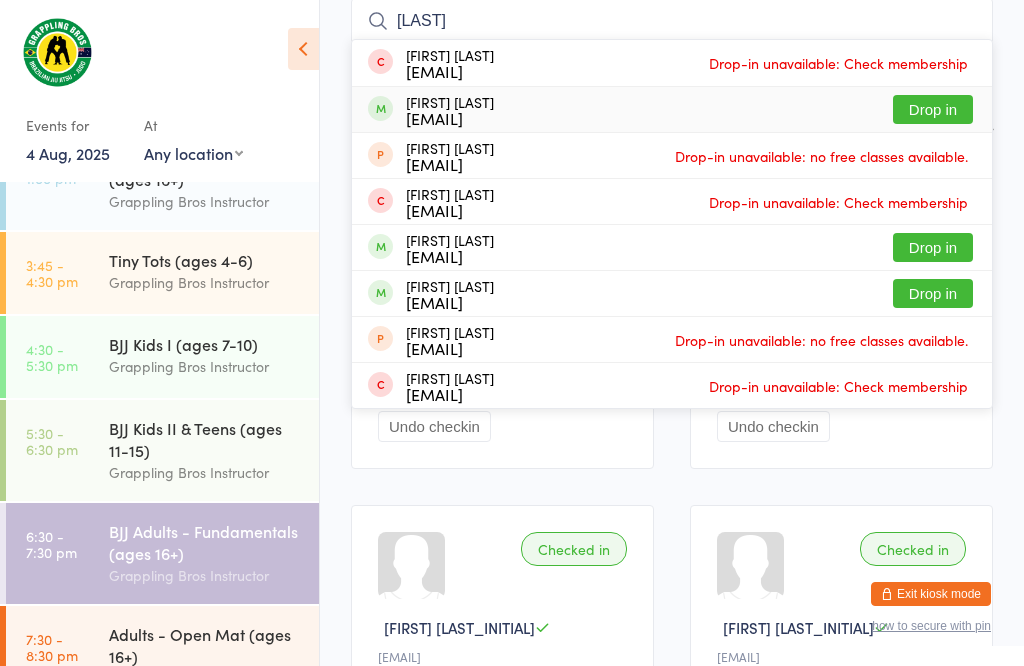type on "Darr" 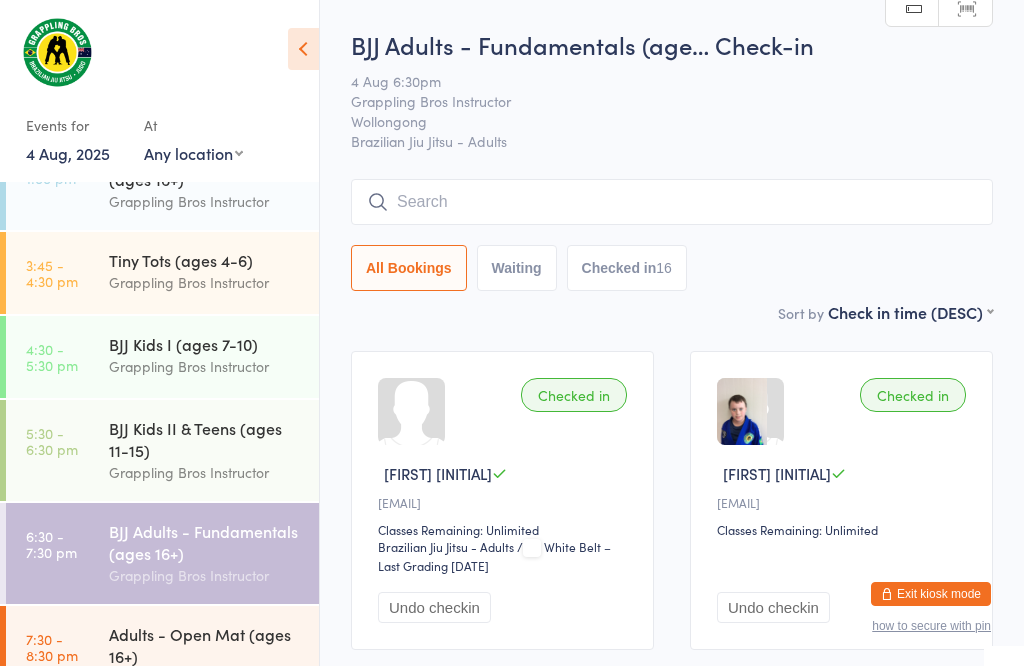 scroll, scrollTop: 0, scrollLeft: 0, axis: both 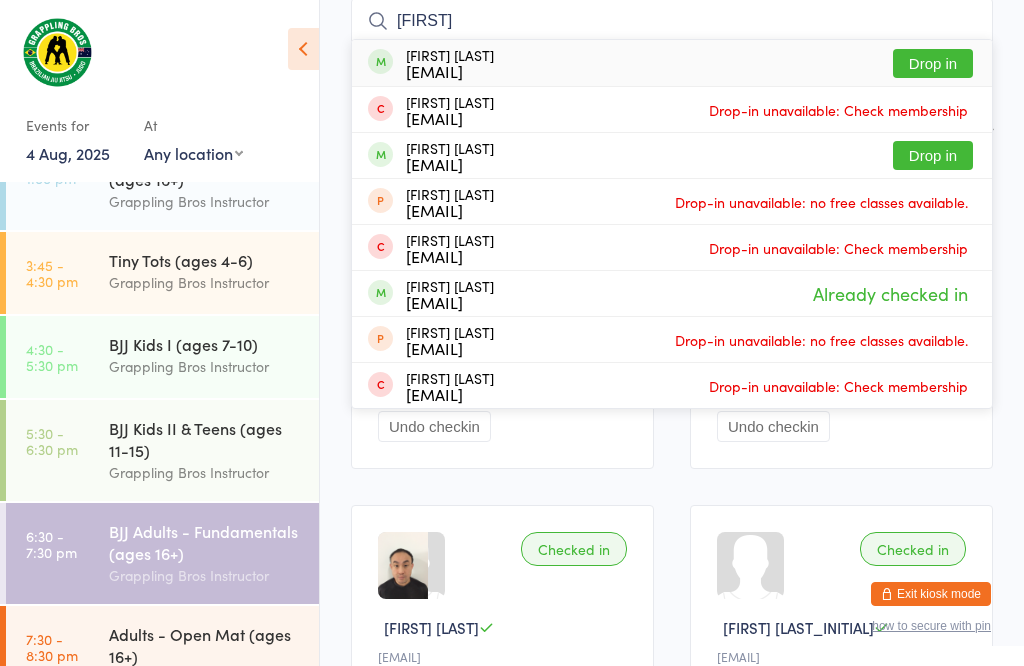 type on "Karla" 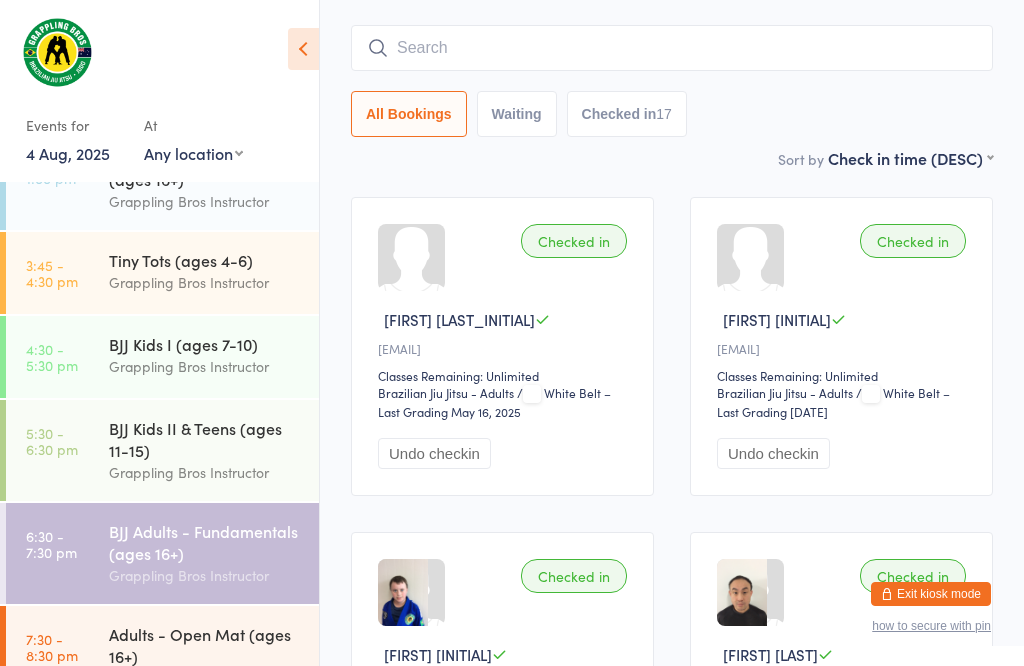 scroll, scrollTop: 50, scrollLeft: 0, axis: vertical 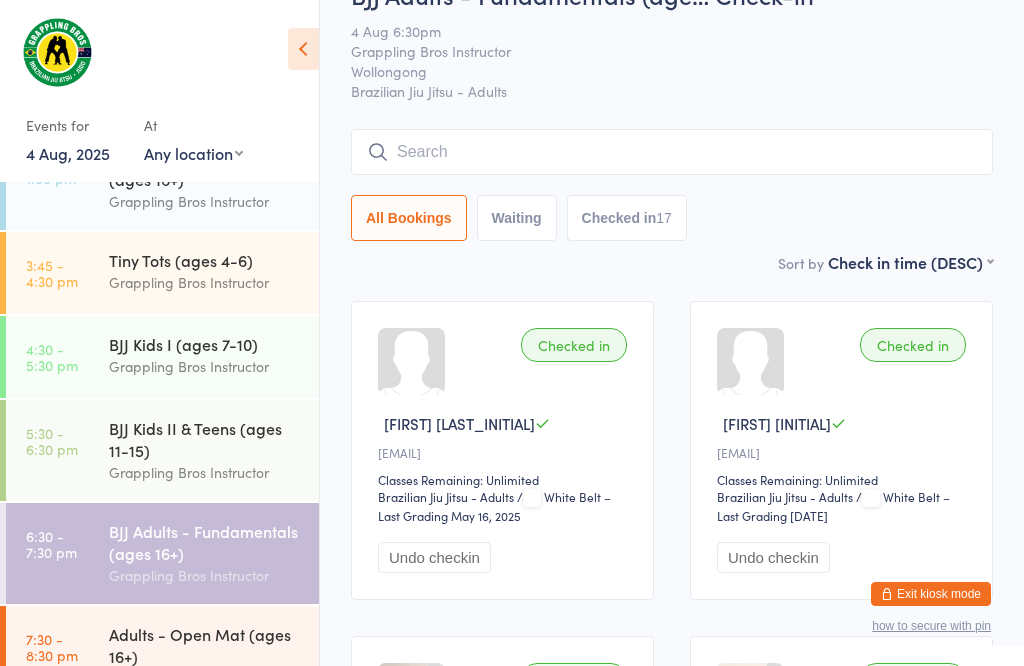 click at bounding box center (672, 152) 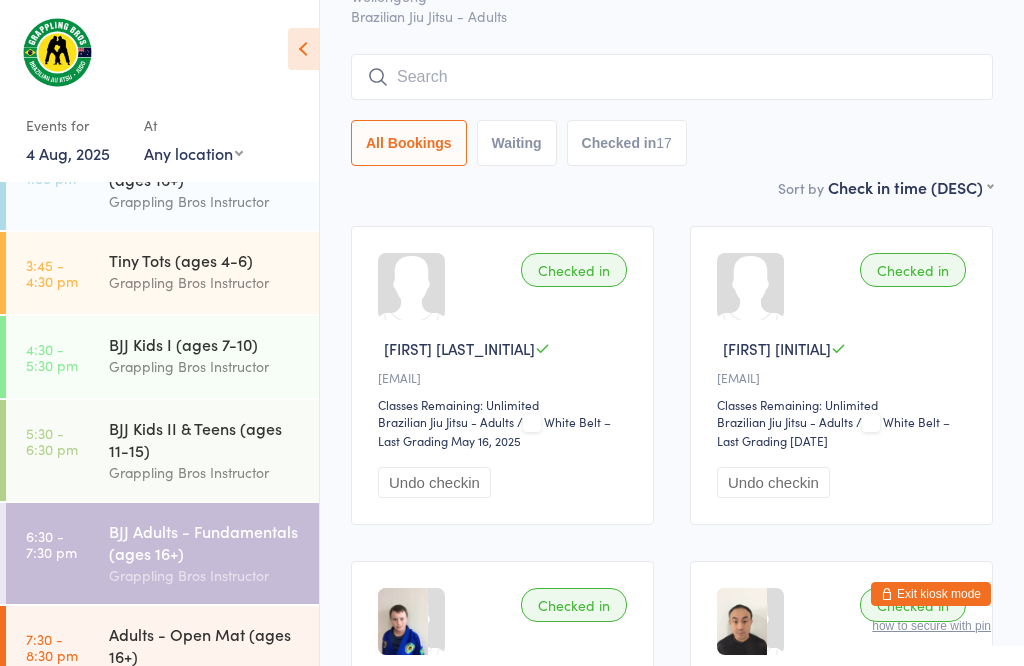 scroll, scrollTop: 181, scrollLeft: 0, axis: vertical 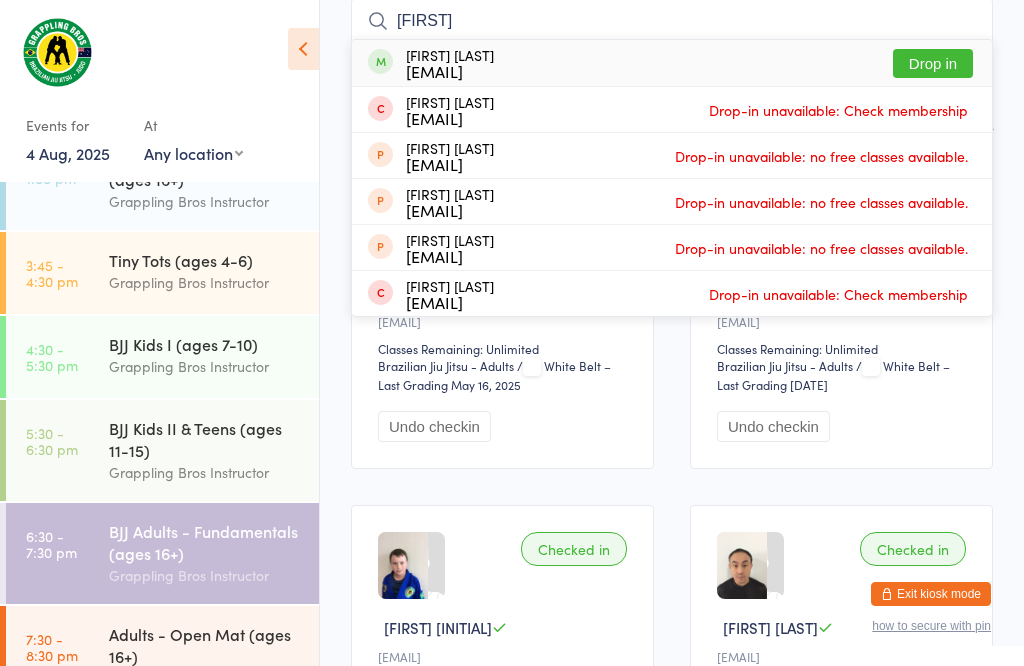 type on "Paulo" 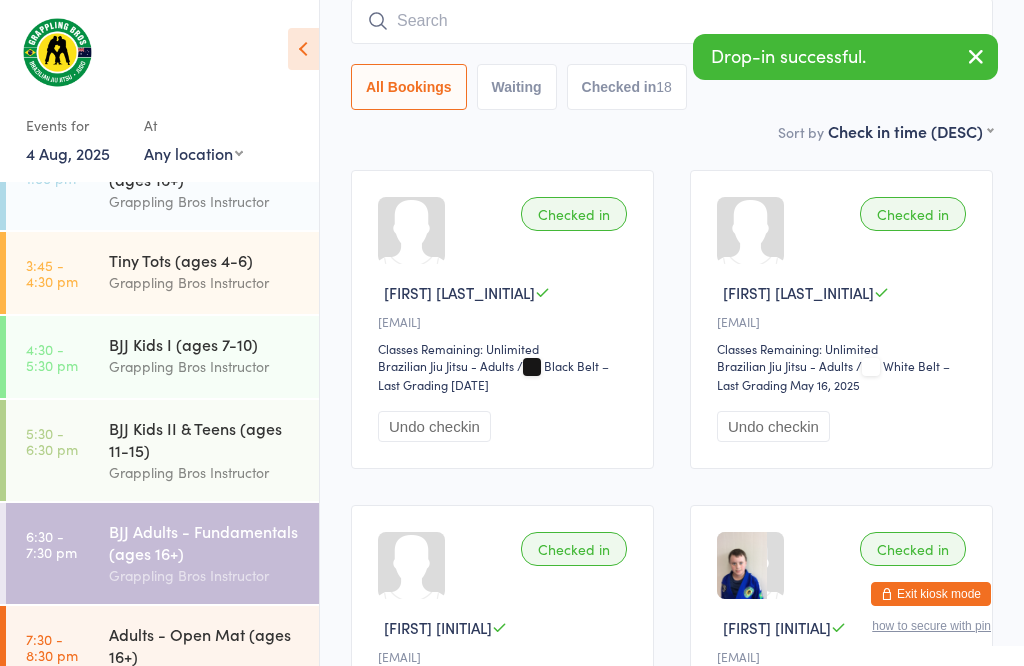 click at bounding box center [672, 21] 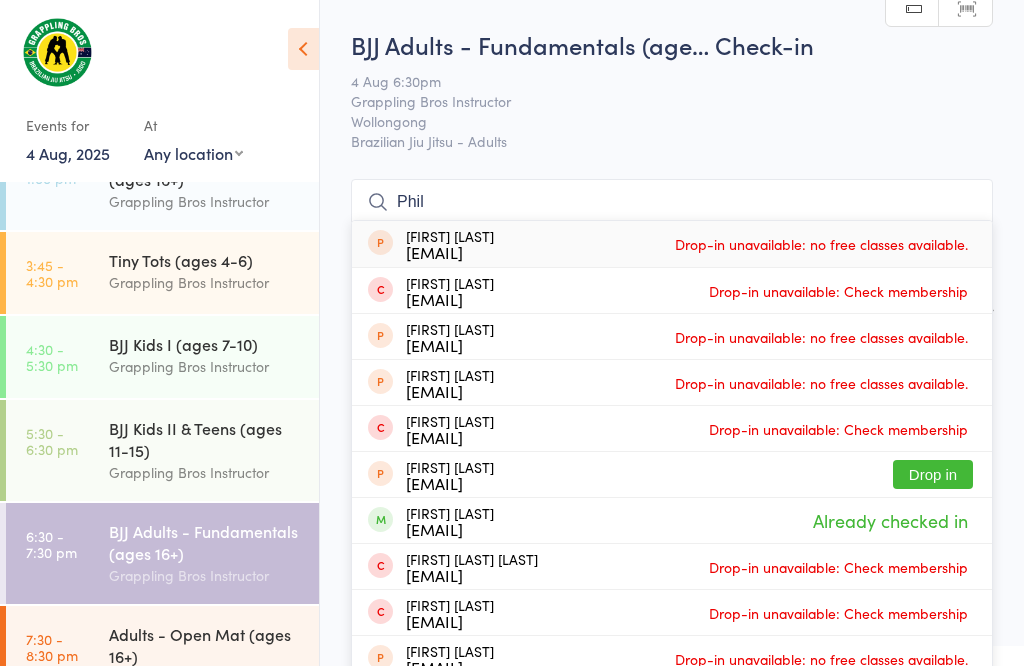 scroll, scrollTop: 0, scrollLeft: 0, axis: both 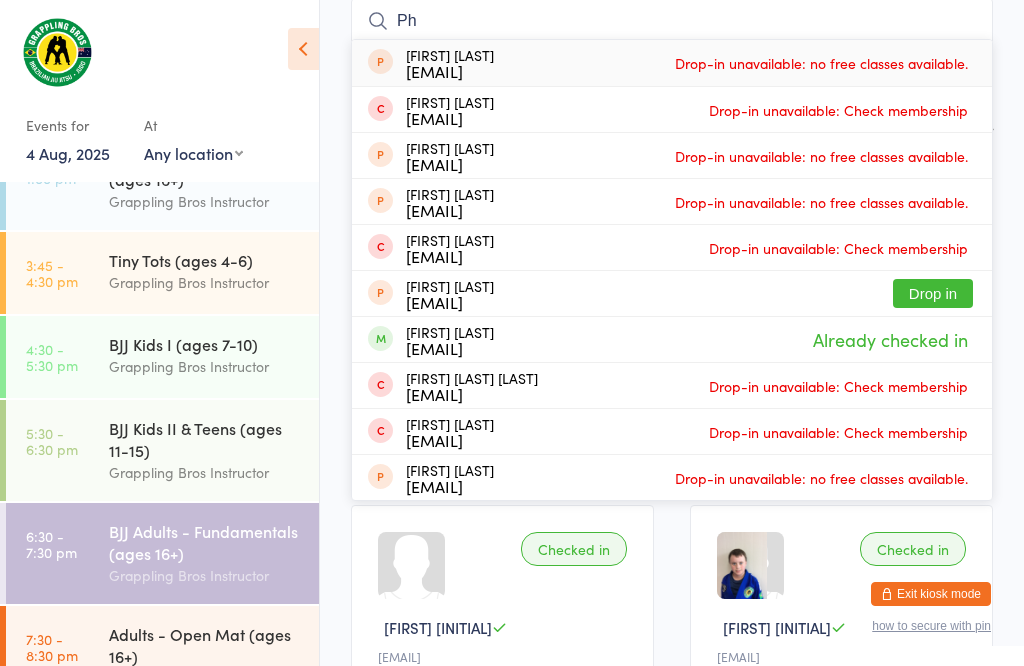 type on "P" 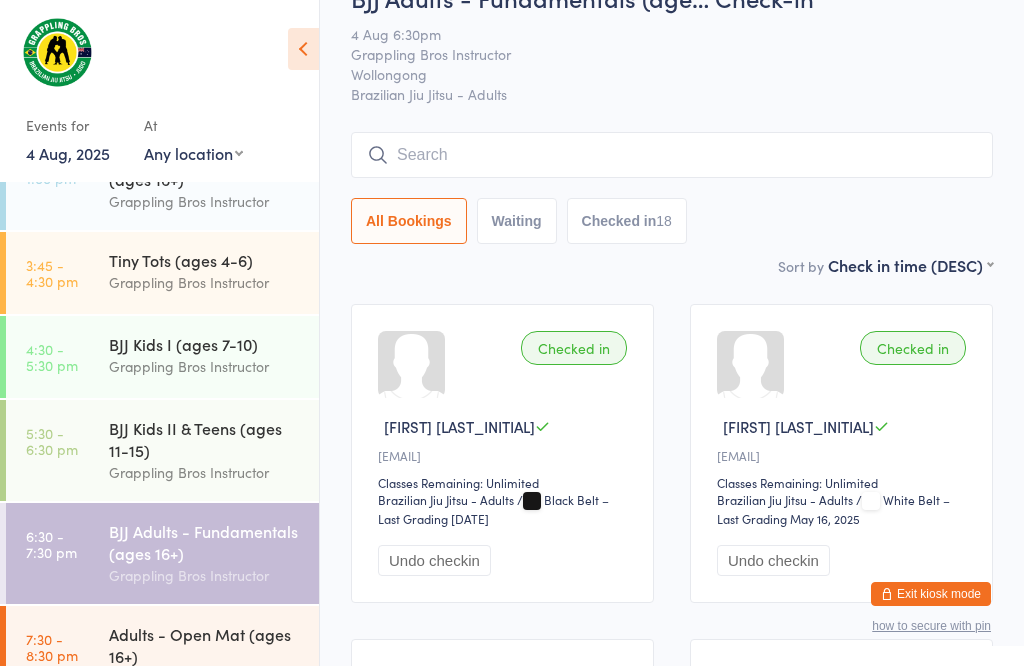 scroll, scrollTop: 49, scrollLeft: 0, axis: vertical 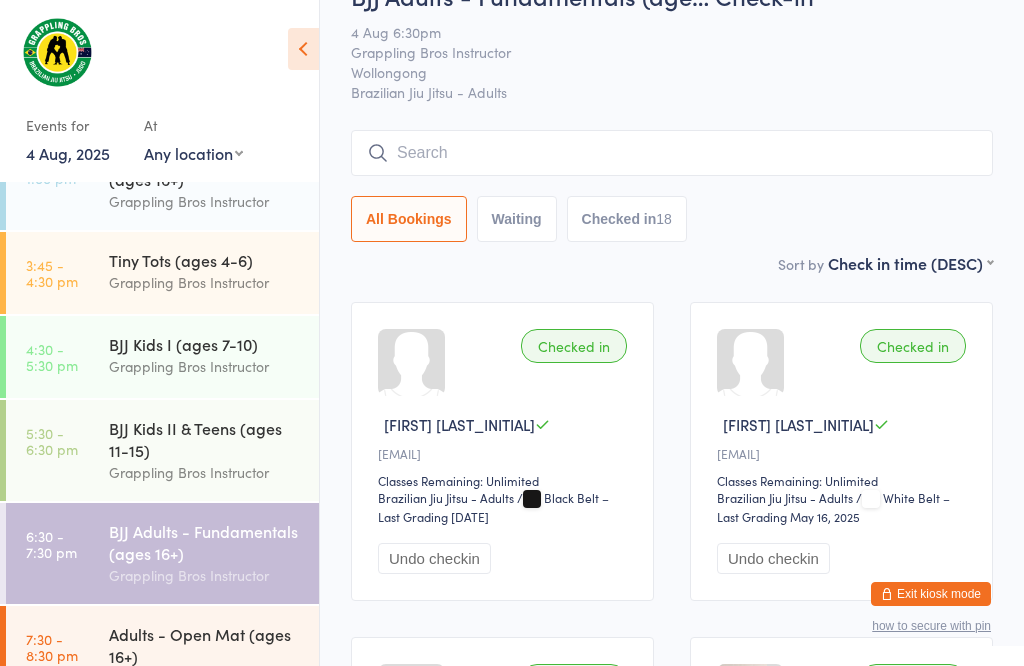 click at bounding box center (303, 49) 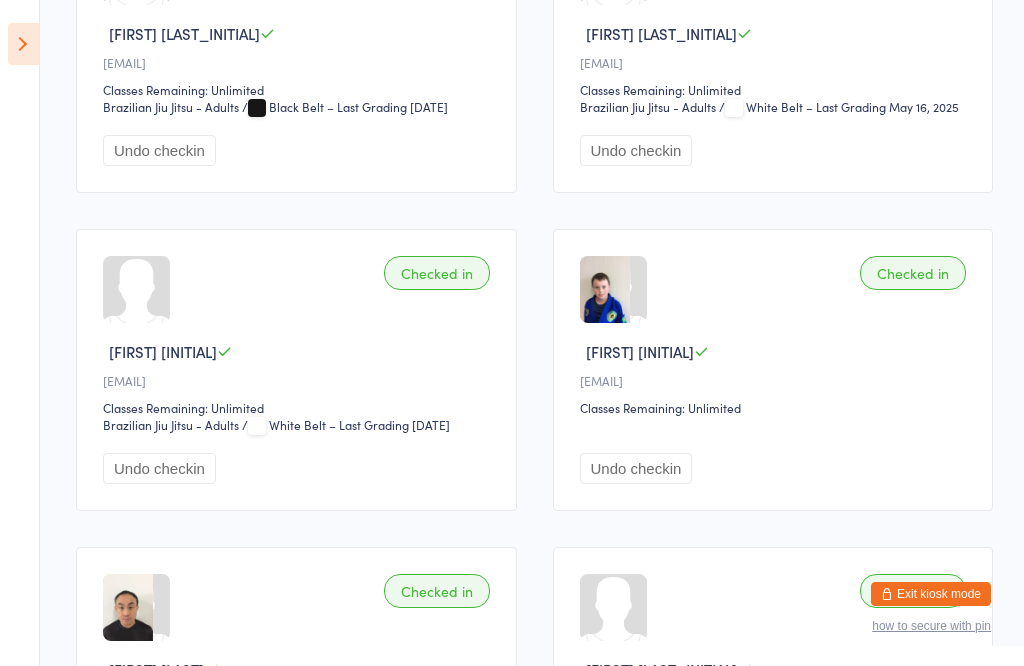 scroll, scrollTop: 390, scrollLeft: 0, axis: vertical 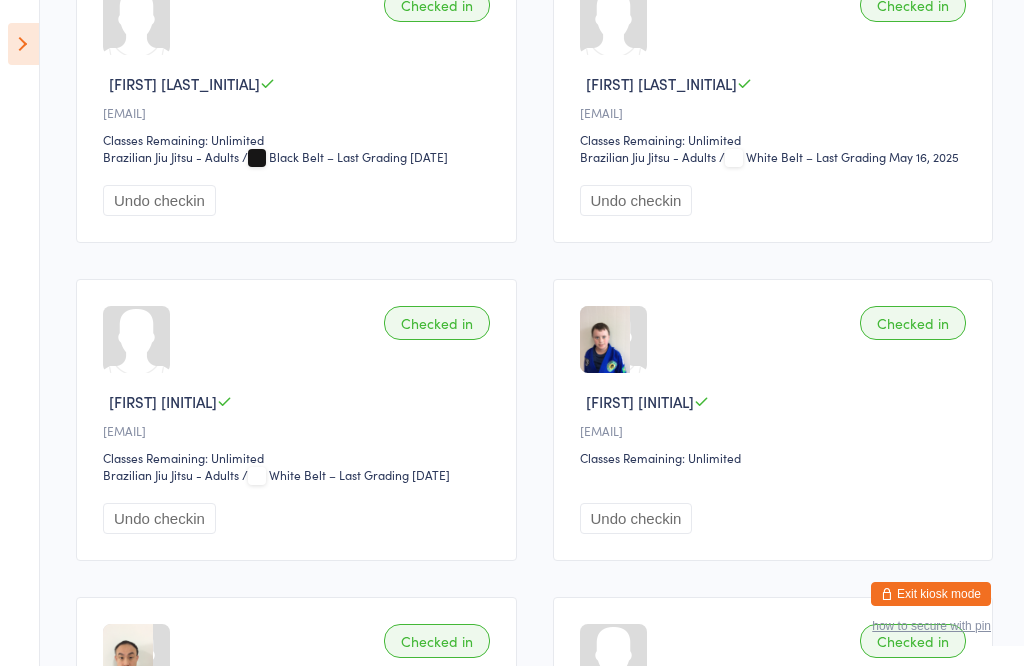 click at bounding box center [23, 44] 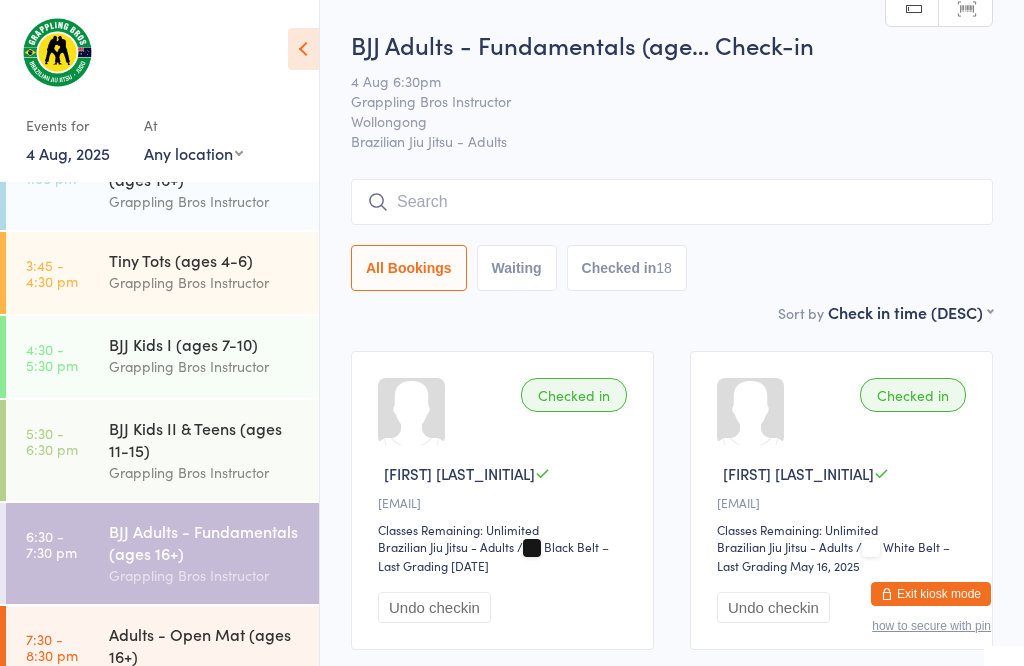 scroll, scrollTop: 147, scrollLeft: 0, axis: vertical 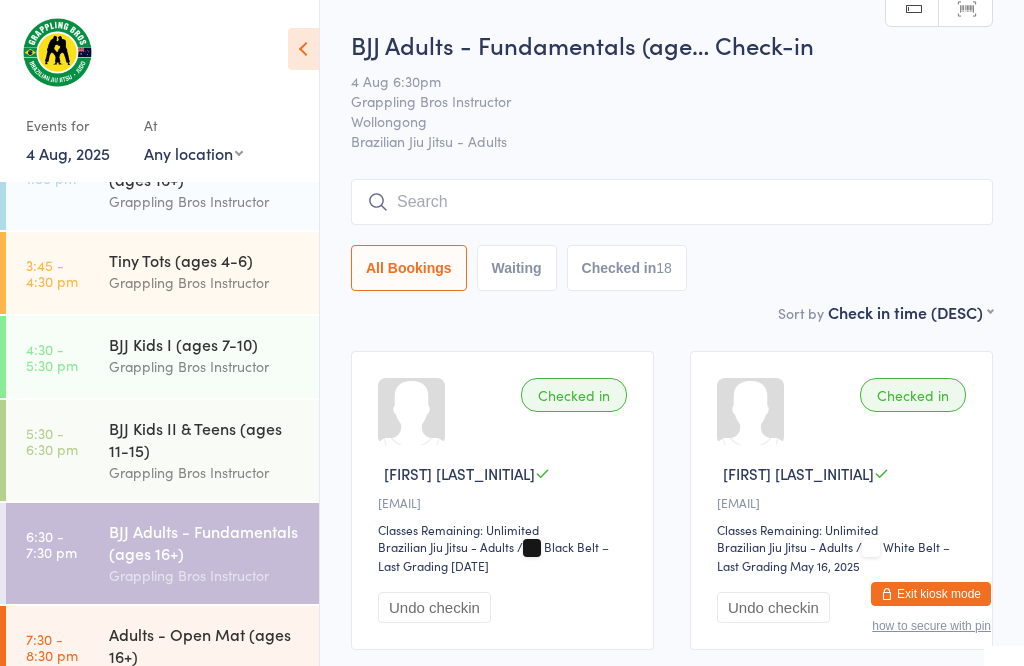 click at bounding box center [672, 202] 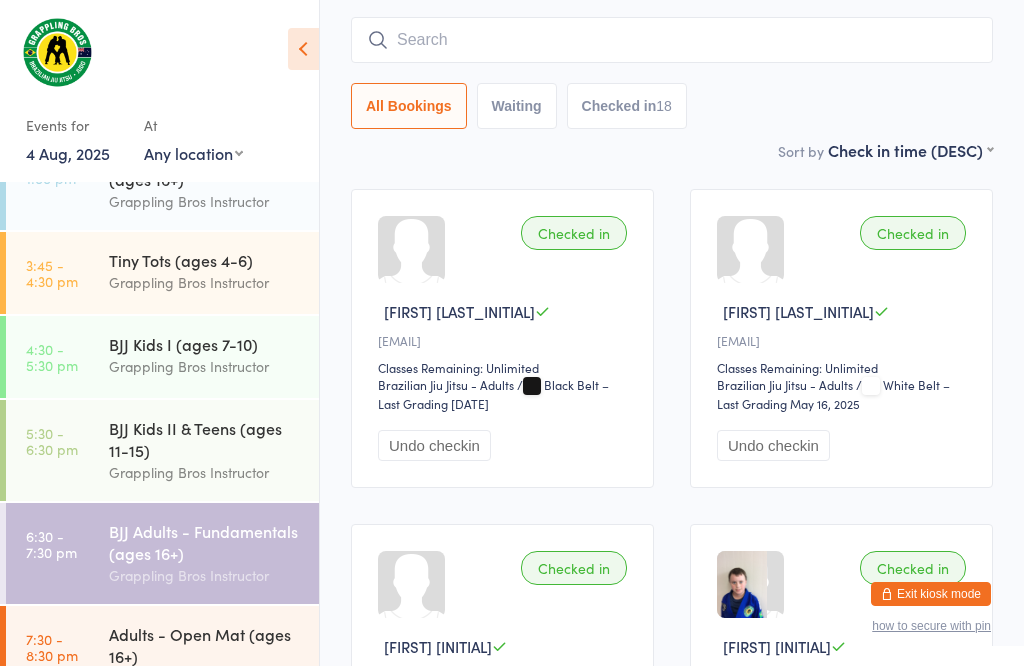 scroll, scrollTop: 181, scrollLeft: 0, axis: vertical 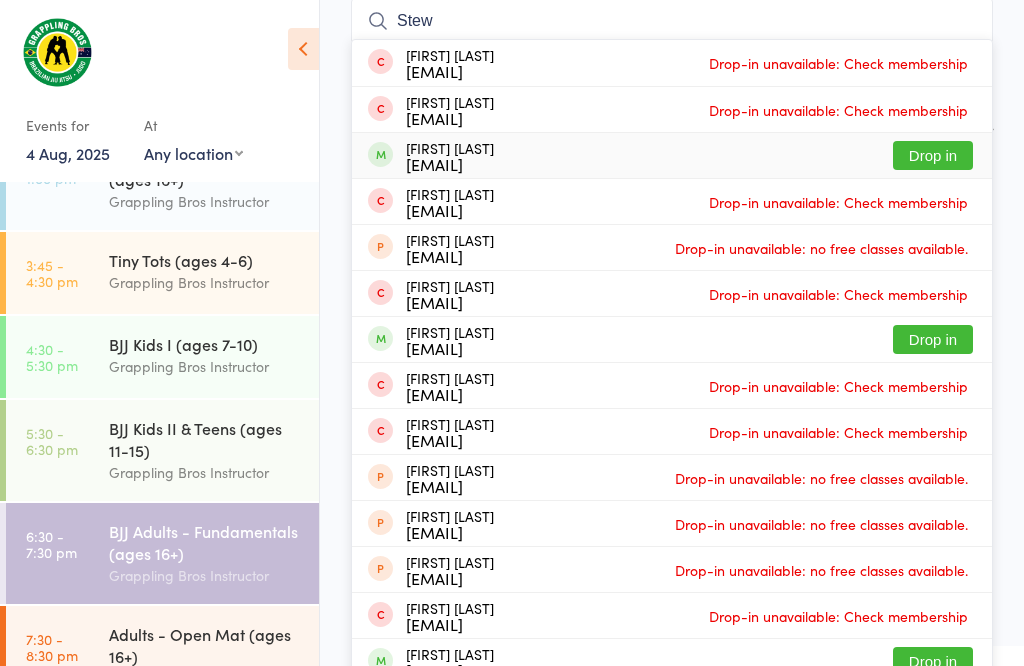 type on "Stew" 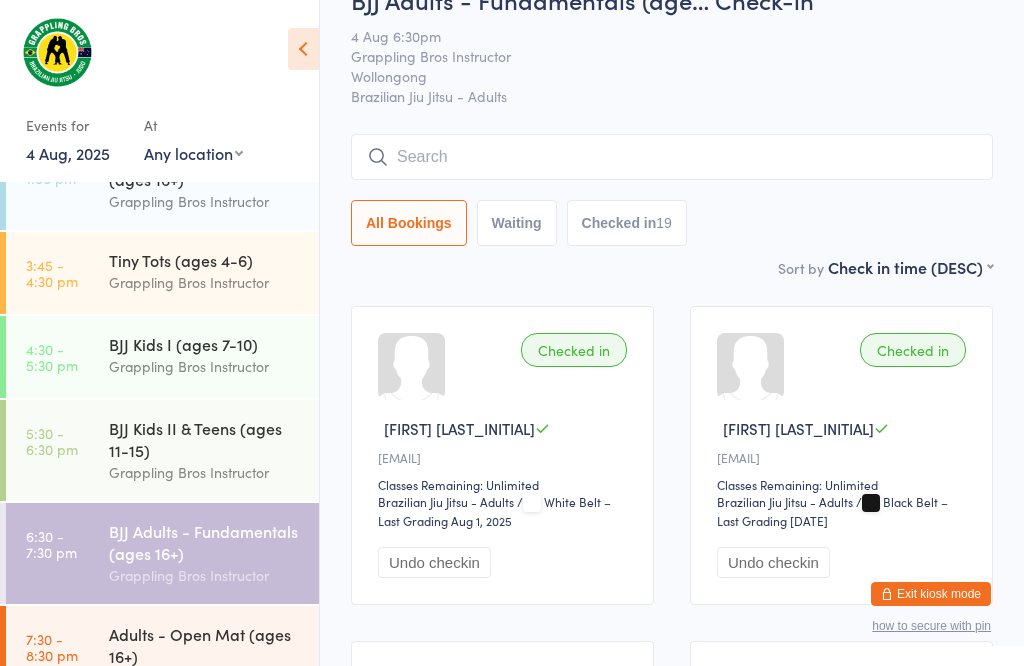 scroll, scrollTop: 28, scrollLeft: 0, axis: vertical 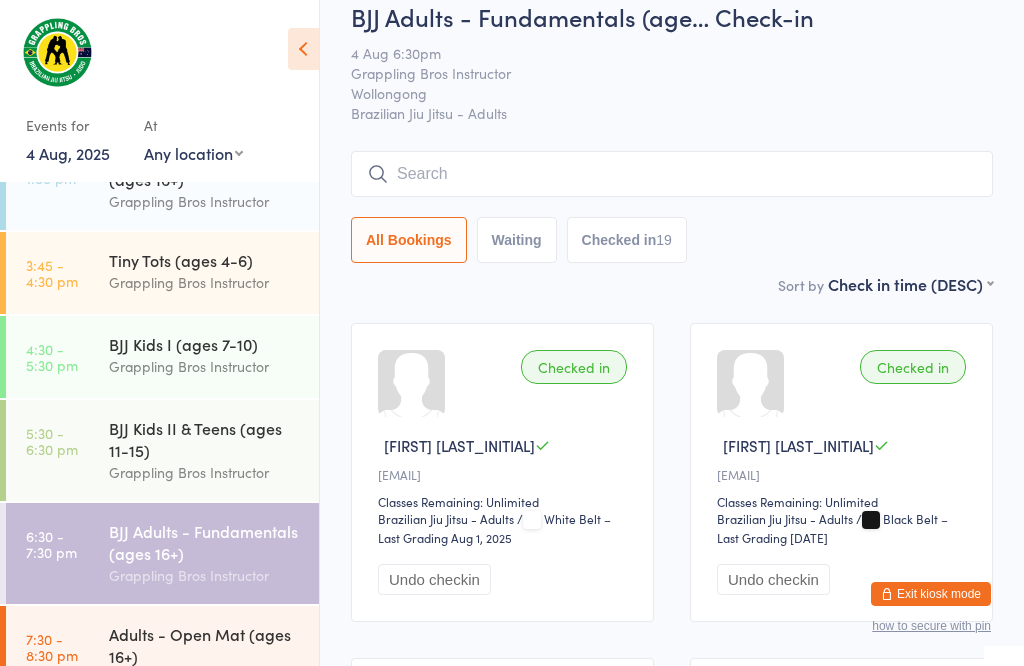 click at bounding box center [672, 174] 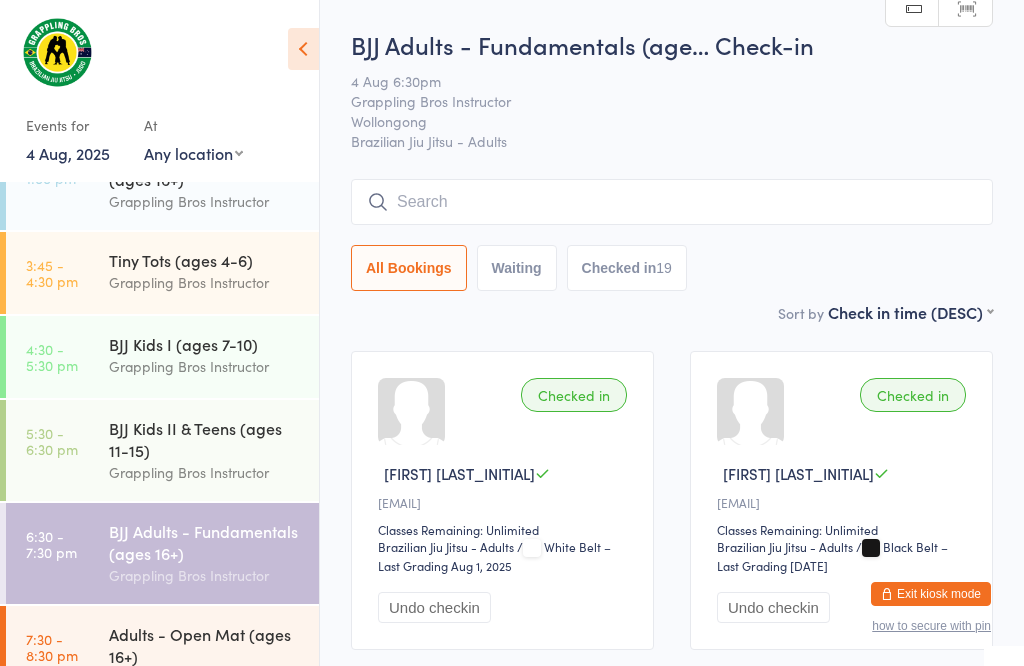 scroll, scrollTop: 0, scrollLeft: 0, axis: both 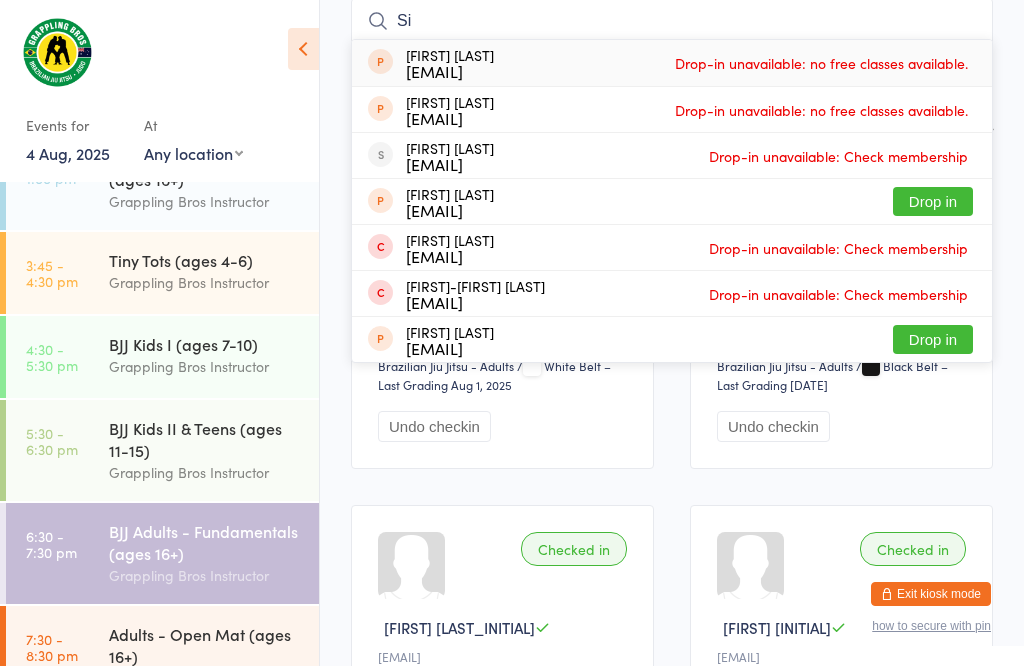 type on "S" 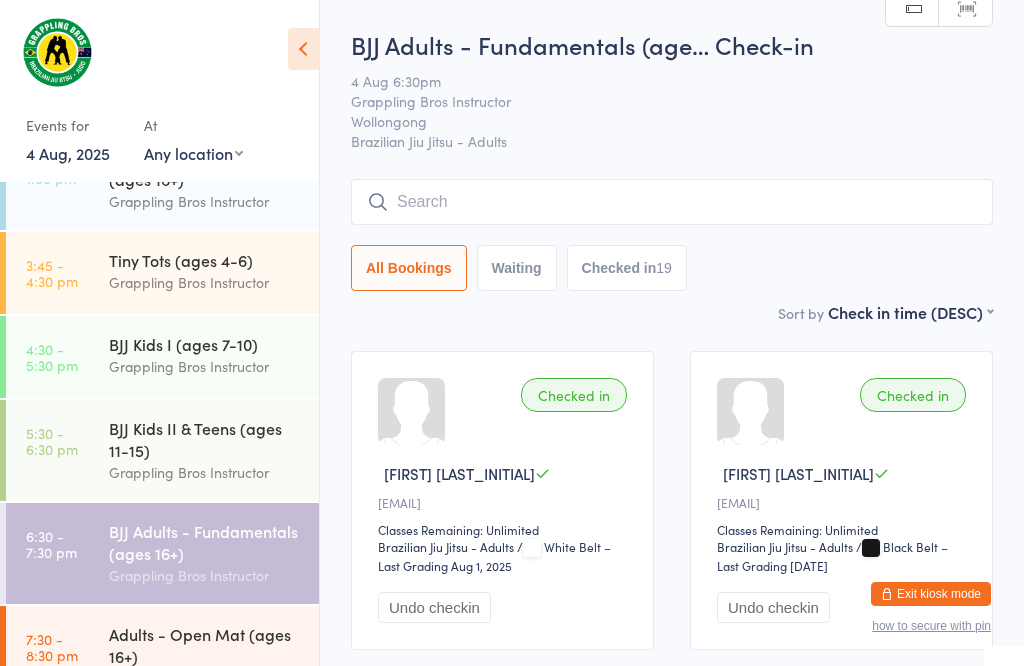 scroll, scrollTop: 0, scrollLeft: 0, axis: both 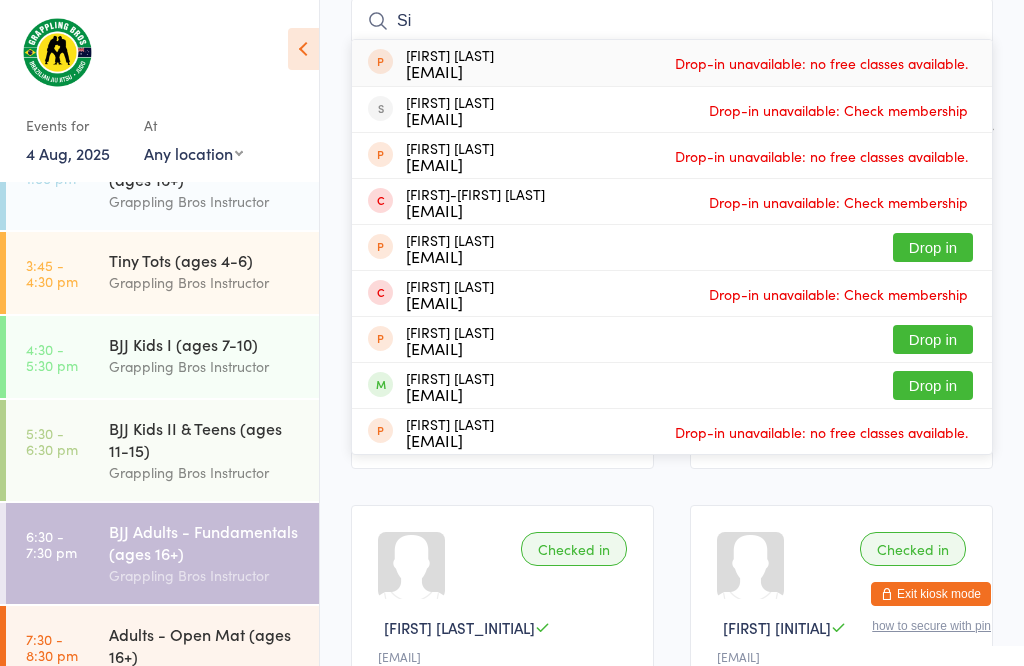 type on "S" 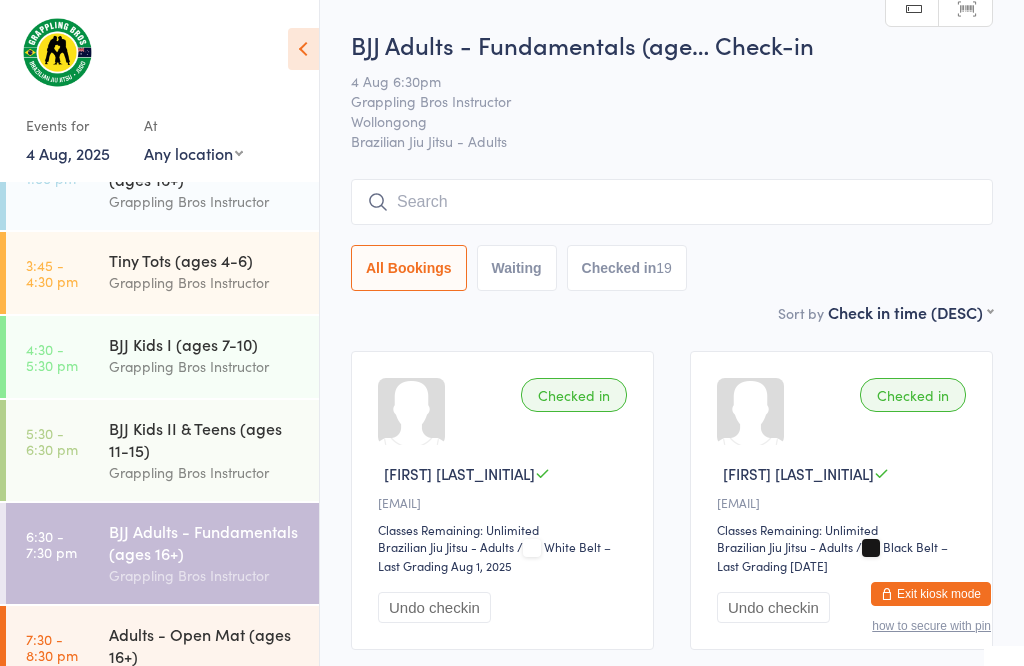 scroll, scrollTop: 0, scrollLeft: 0, axis: both 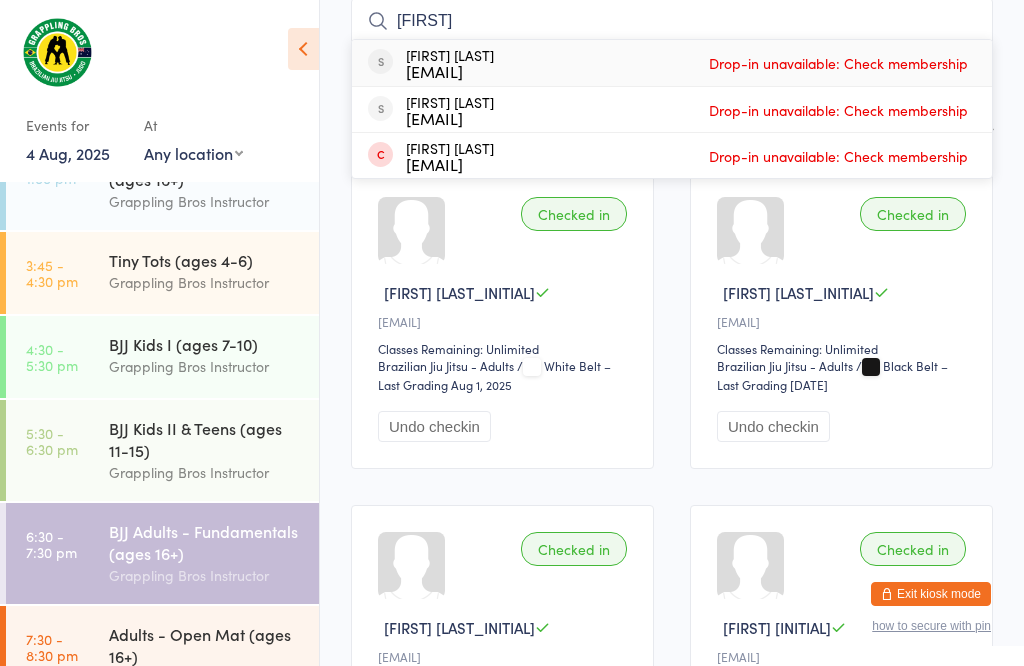 type on "T" 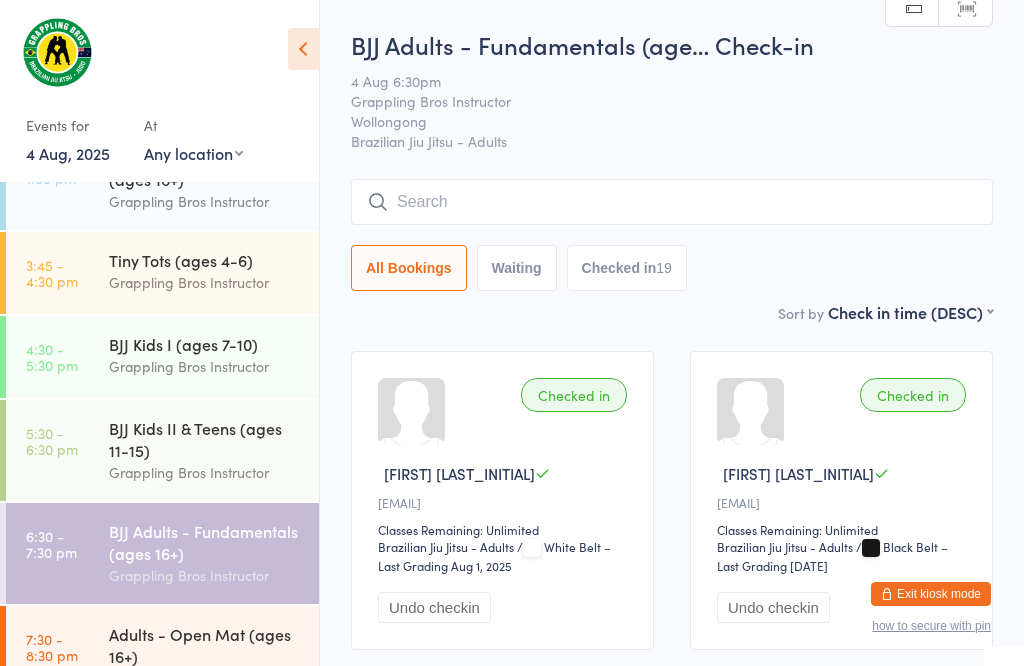 scroll, scrollTop: 0, scrollLeft: 0, axis: both 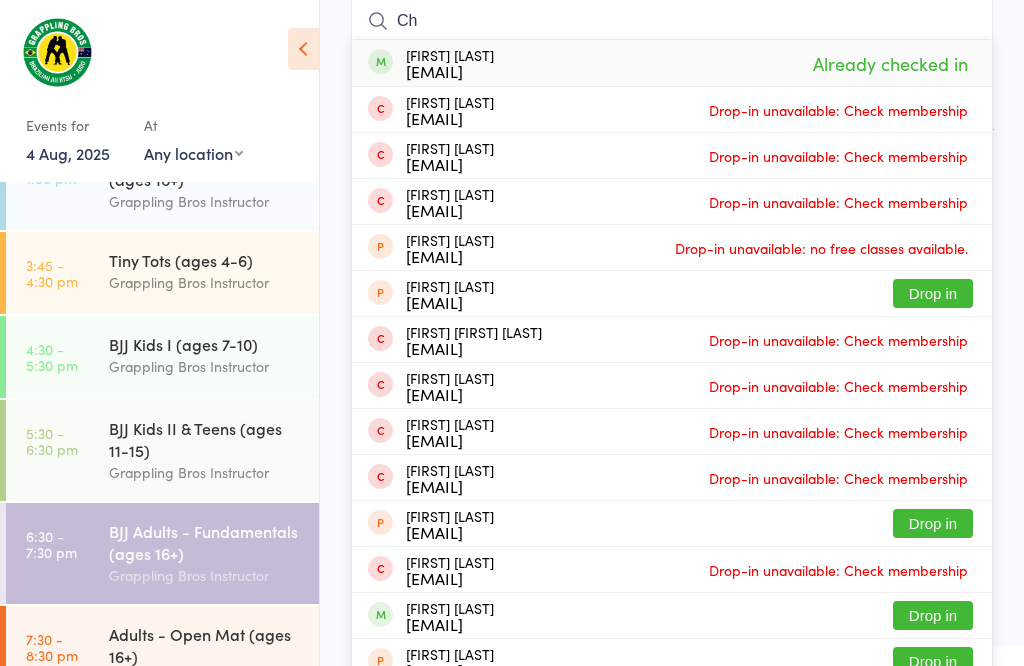 type on "C" 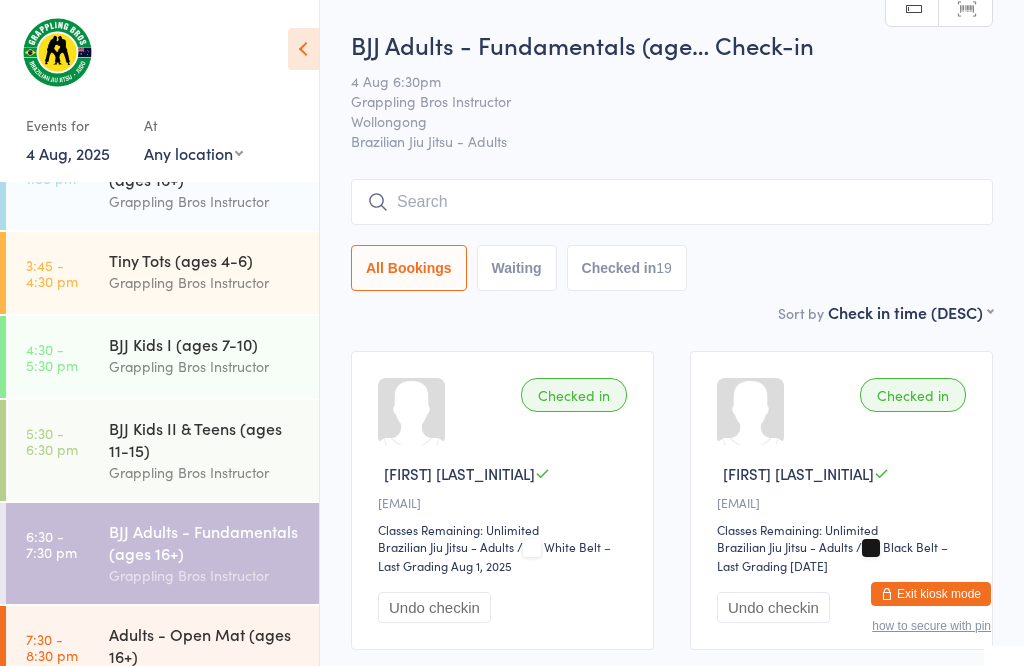 scroll, scrollTop: 0, scrollLeft: 0, axis: both 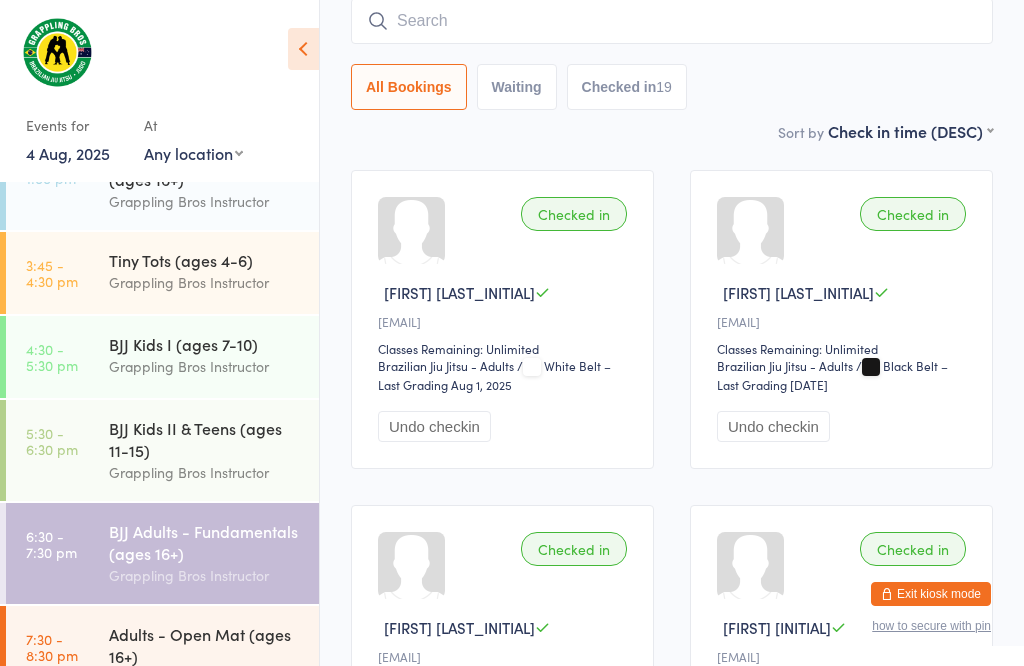 click at bounding box center [672, 21] 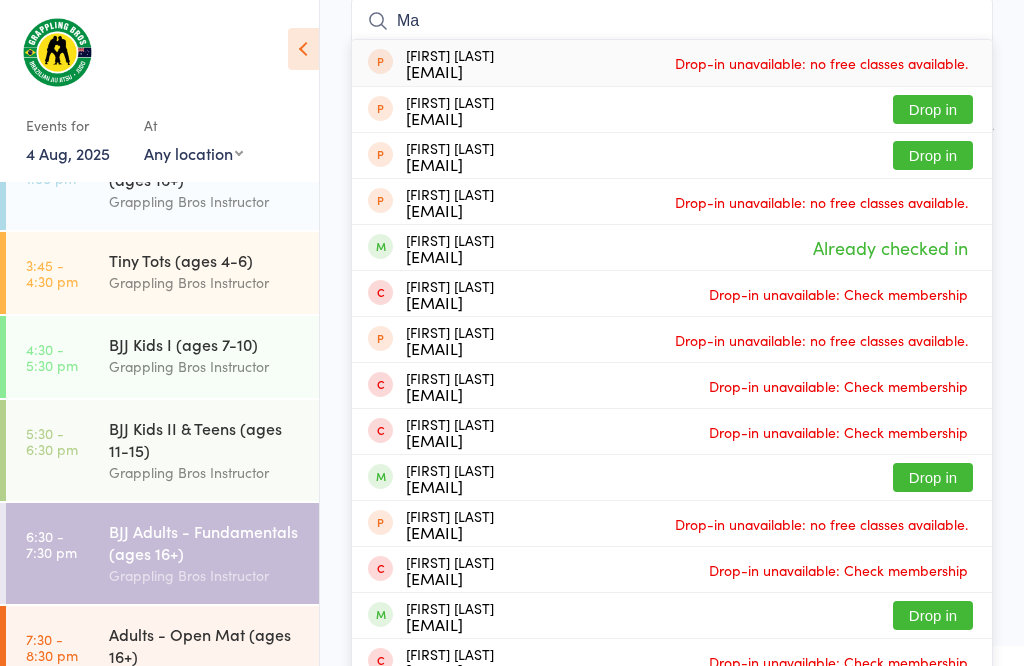 type on "M" 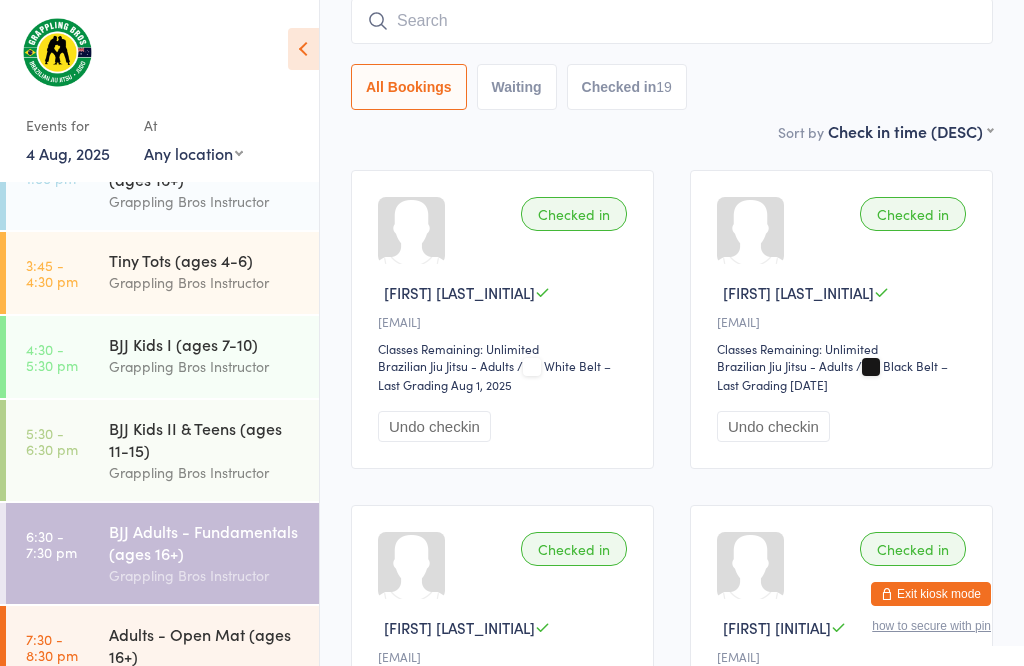 click at bounding box center [672, 21] 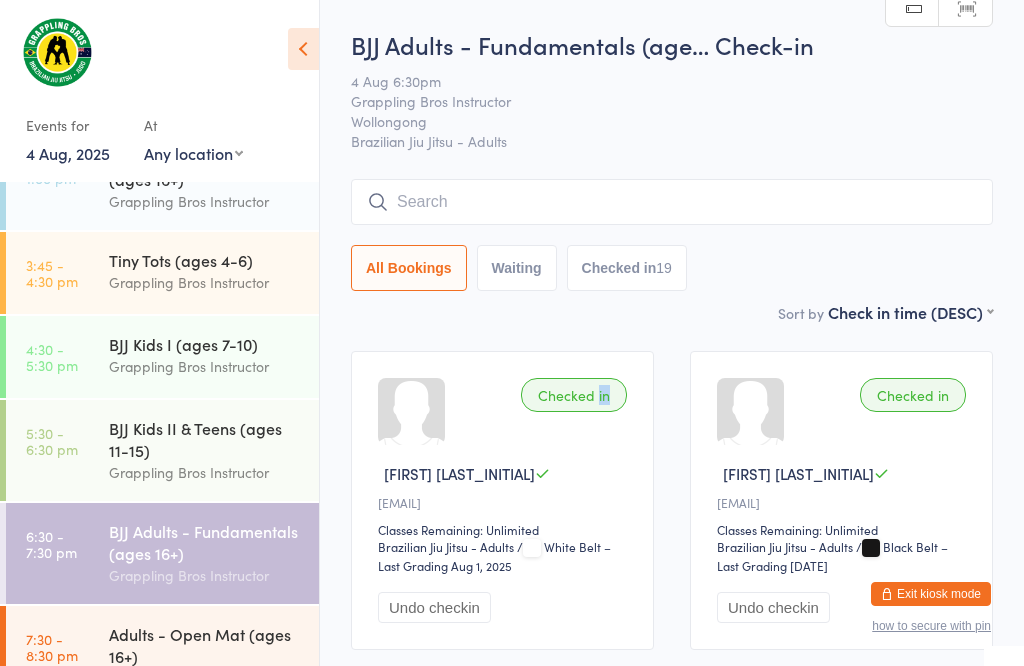 scroll, scrollTop: 0, scrollLeft: 0, axis: both 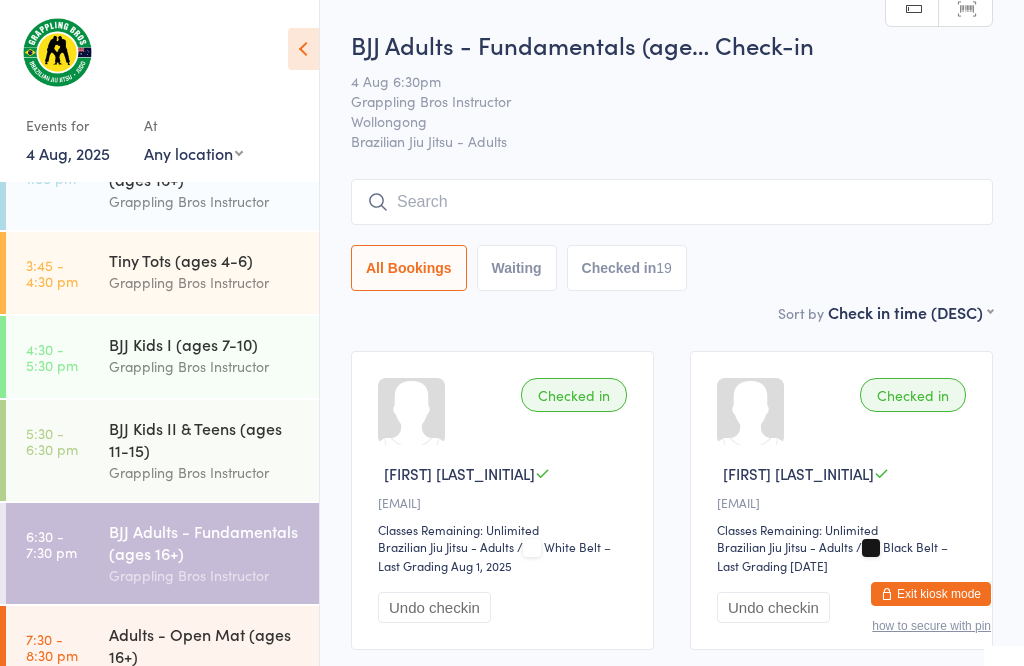 click at bounding box center [672, 202] 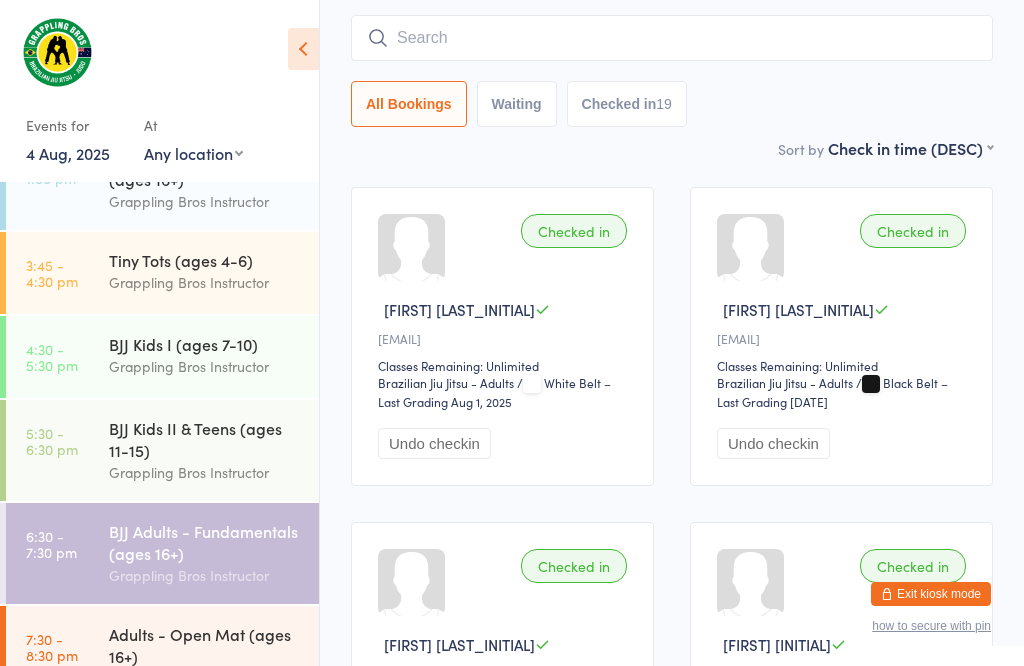 scroll, scrollTop: 181, scrollLeft: 0, axis: vertical 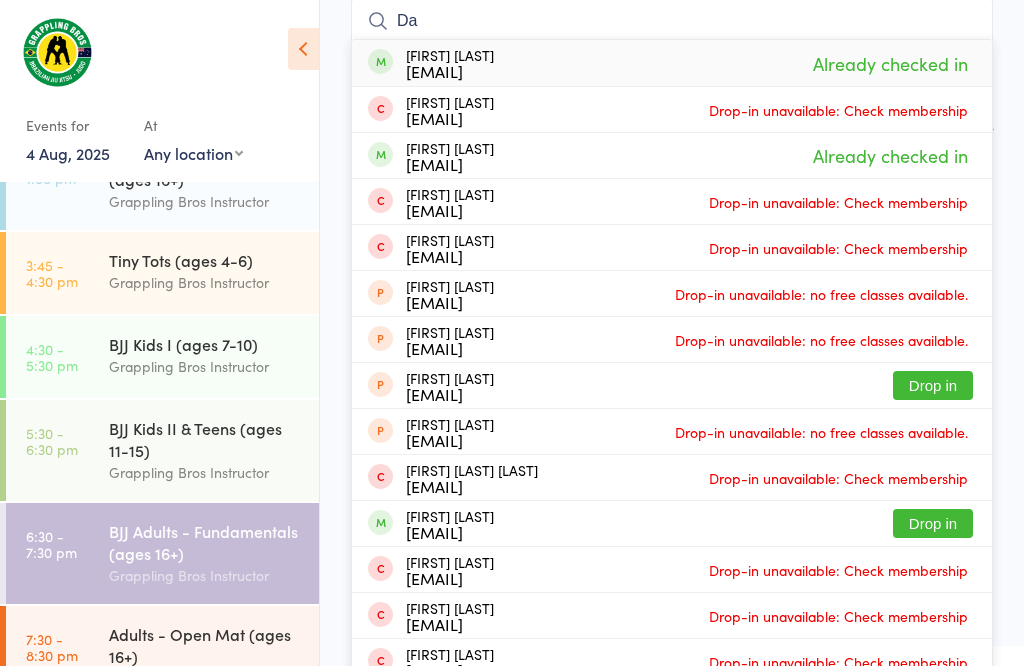 type on "D" 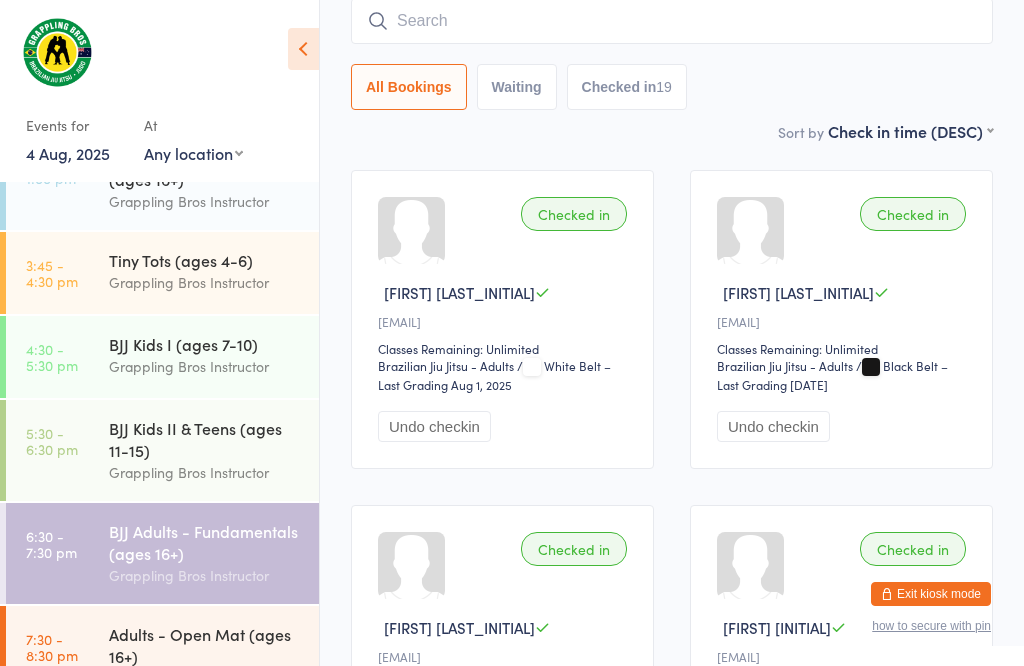 click at bounding box center [672, 21] 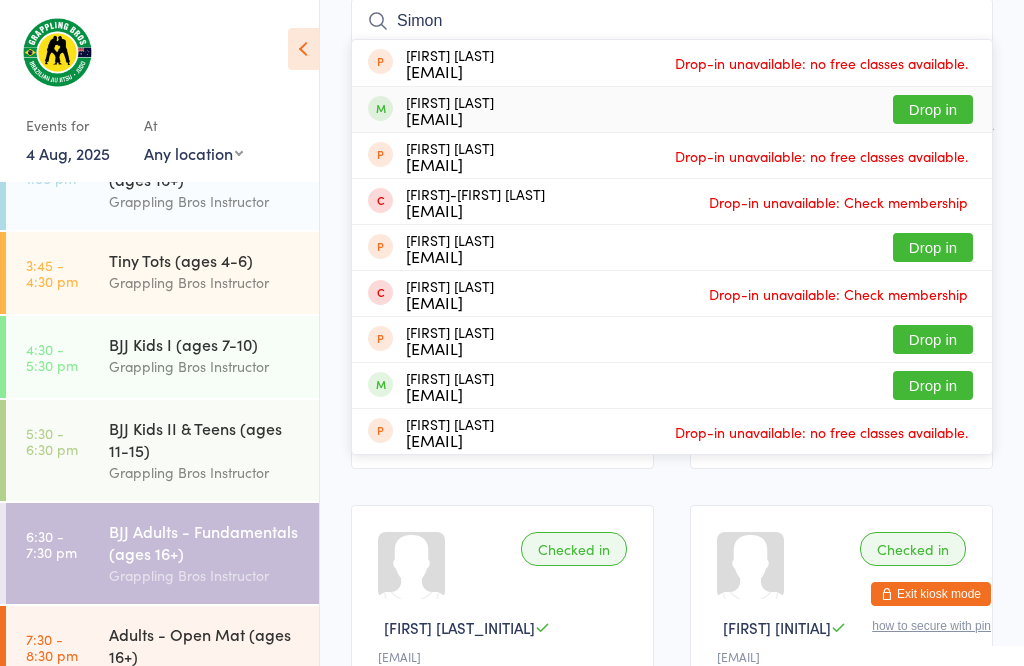 type on "Simon" 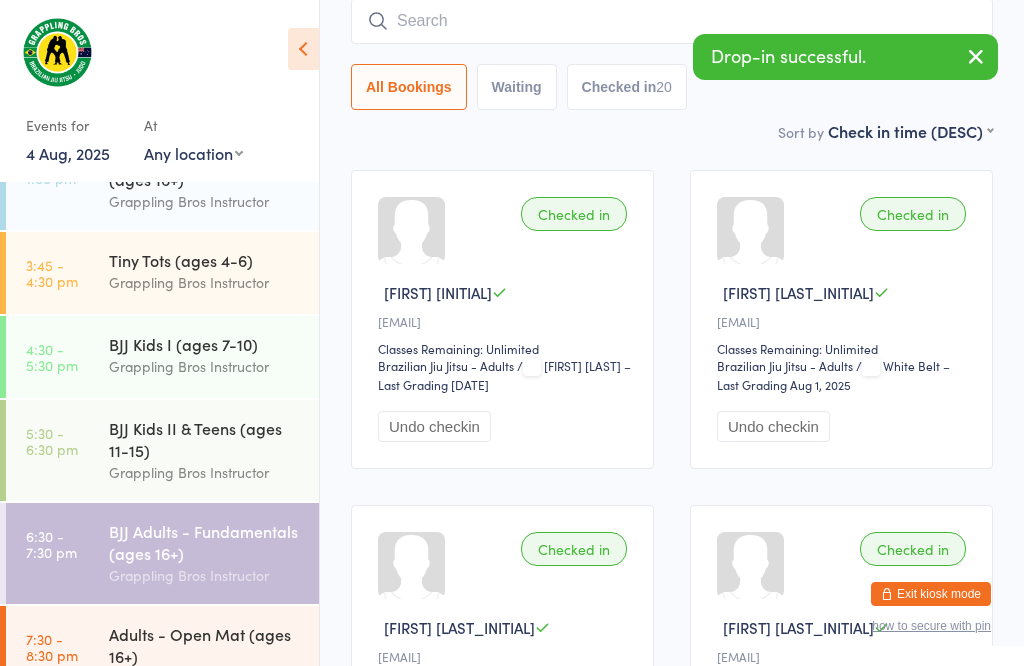 click at bounding box center (672, 21) 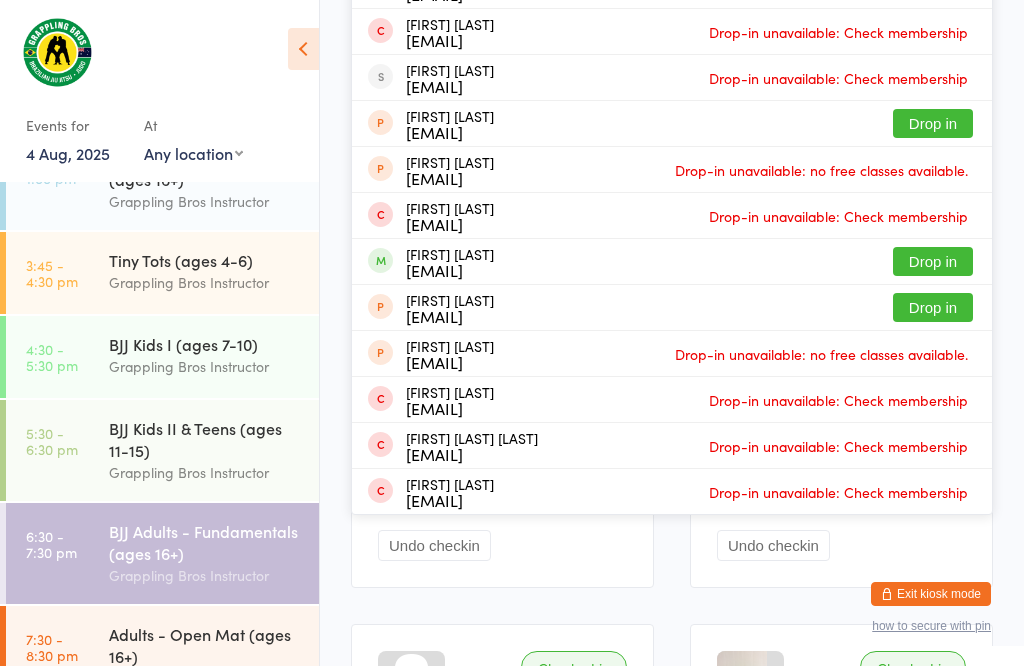 scroll, scrollTop: 395, scrollLeft: 0, axis: vertical 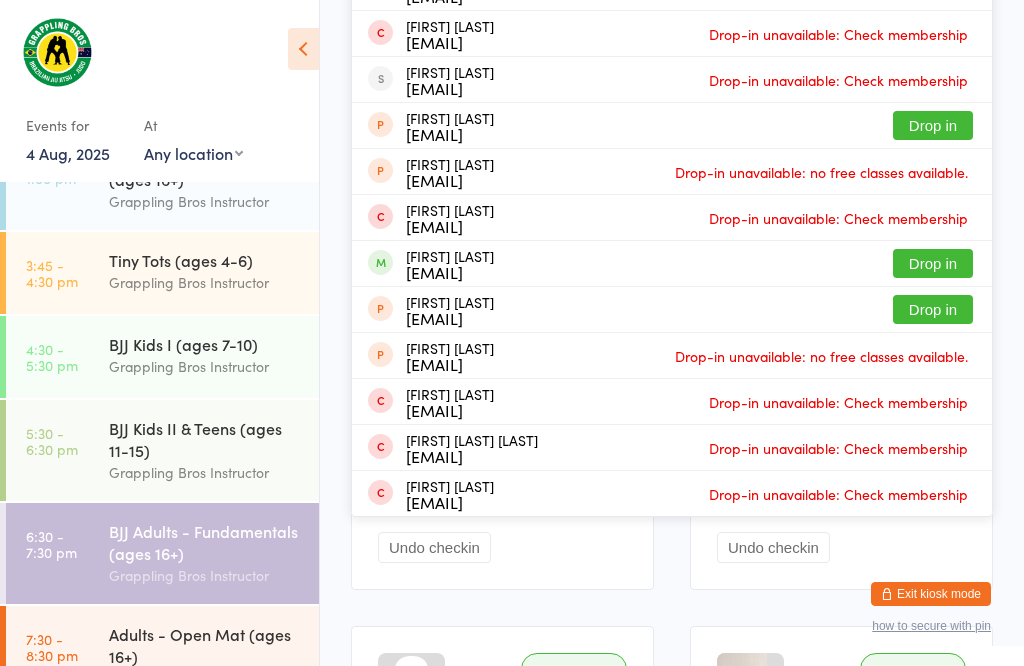 type on "L" 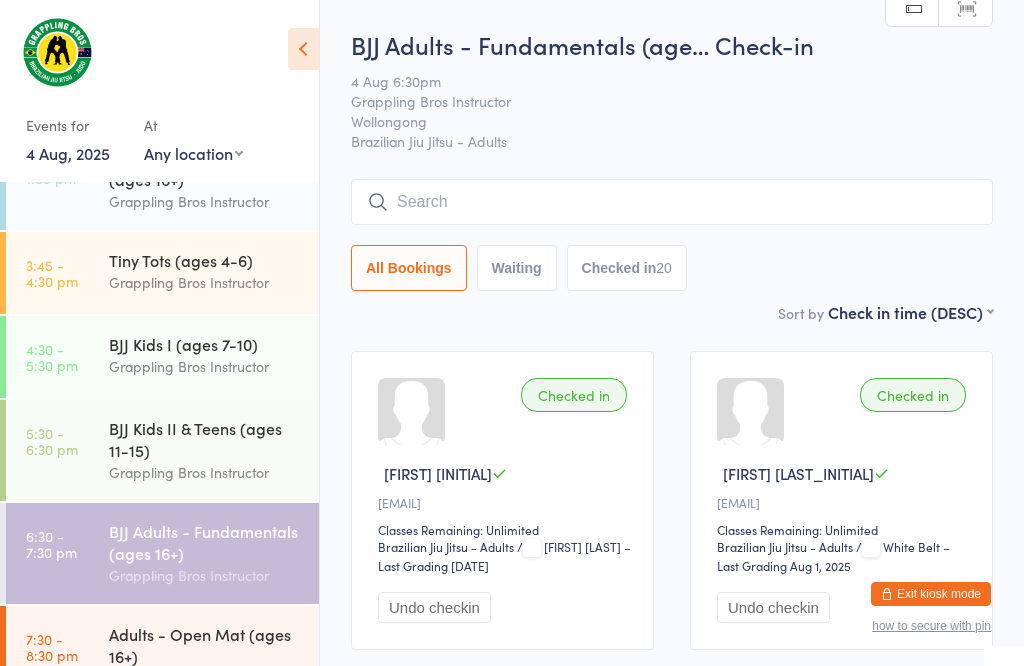 scroll, scrollTop: 0, scrollLeft: 0, axis: both 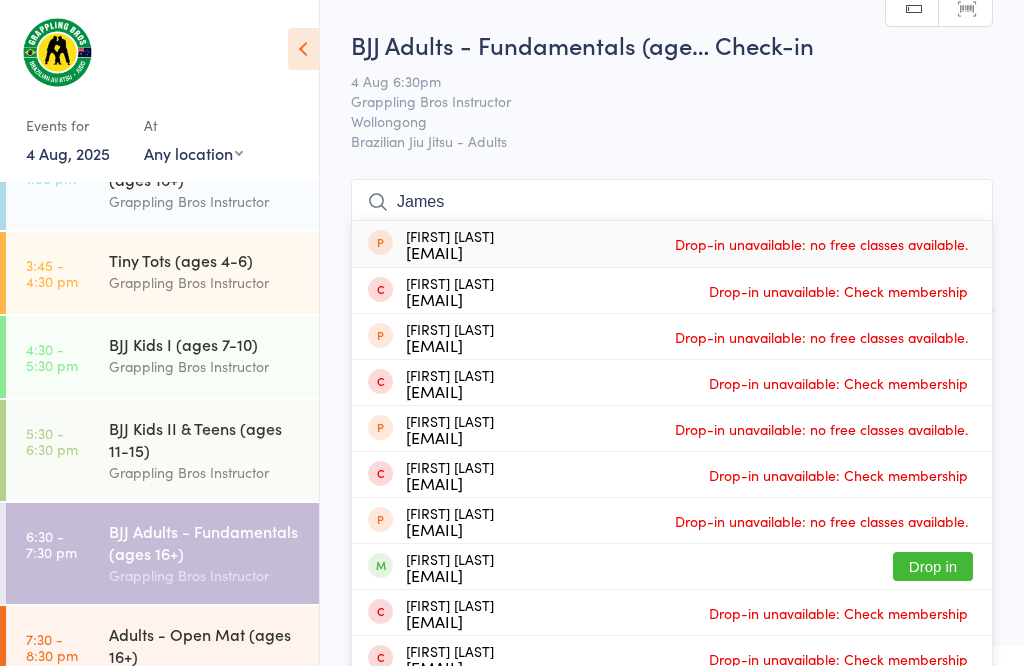 click on "James" at bounding box center (672, 202) 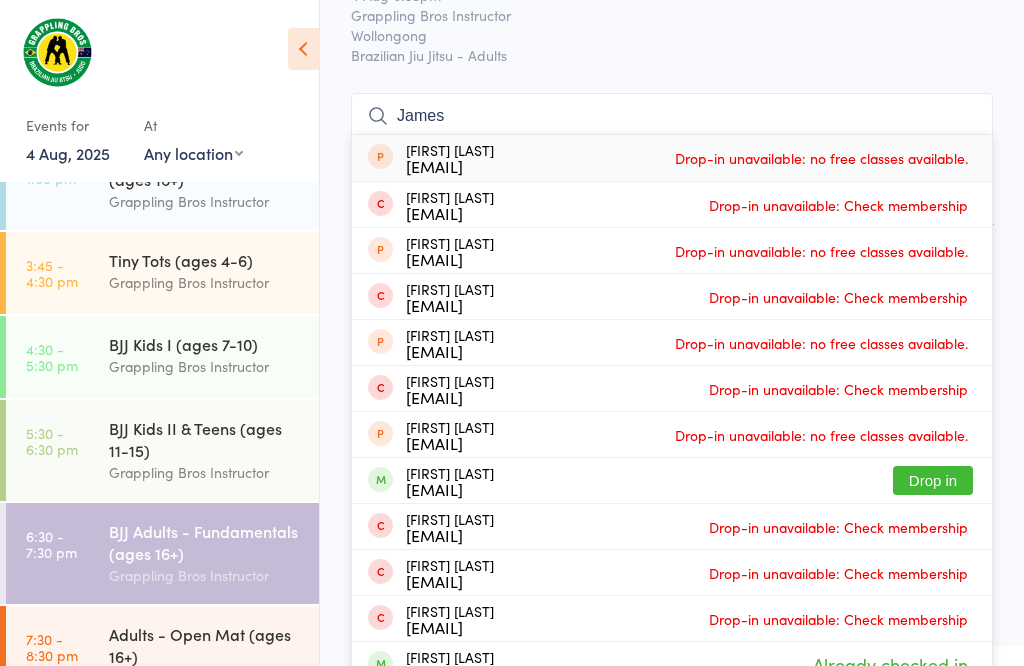 scroll, scrollTop: 181, scrollLeft: 0, axis: vertical 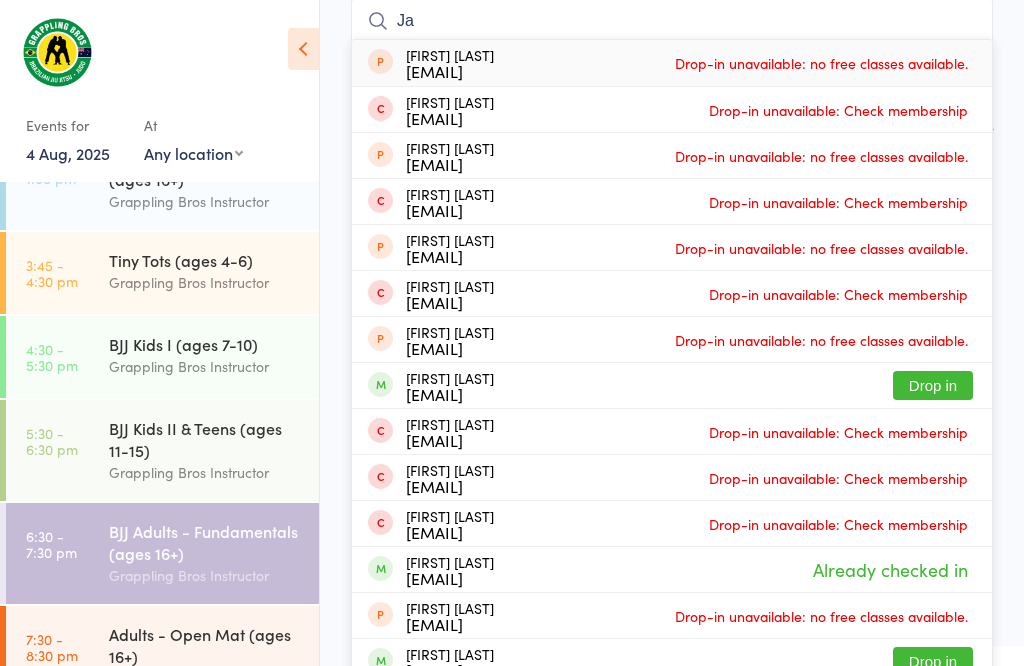 type on "J" 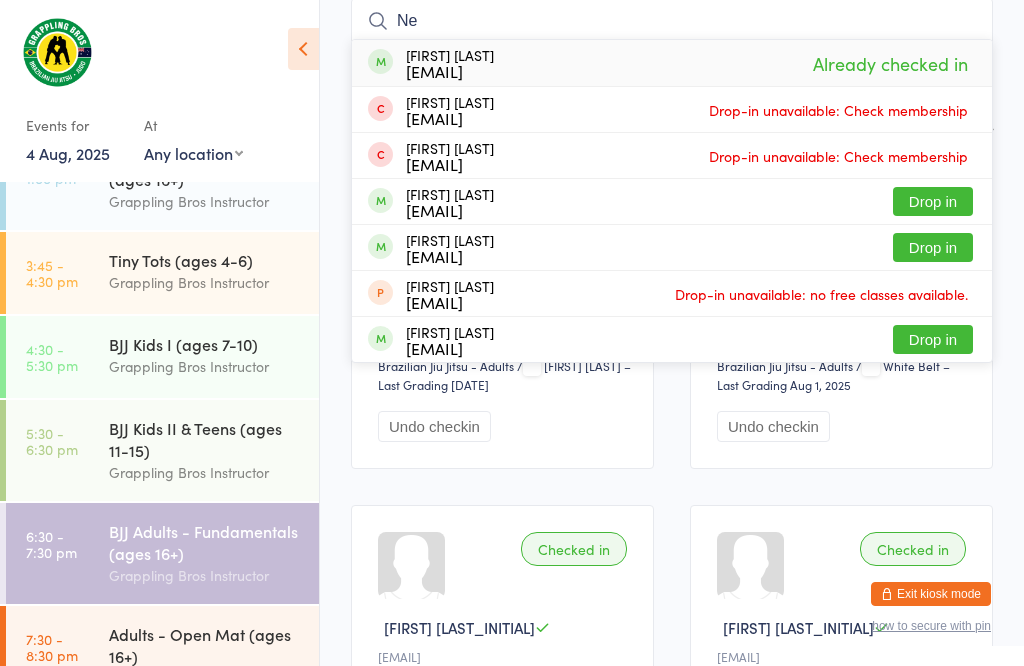type on "N" 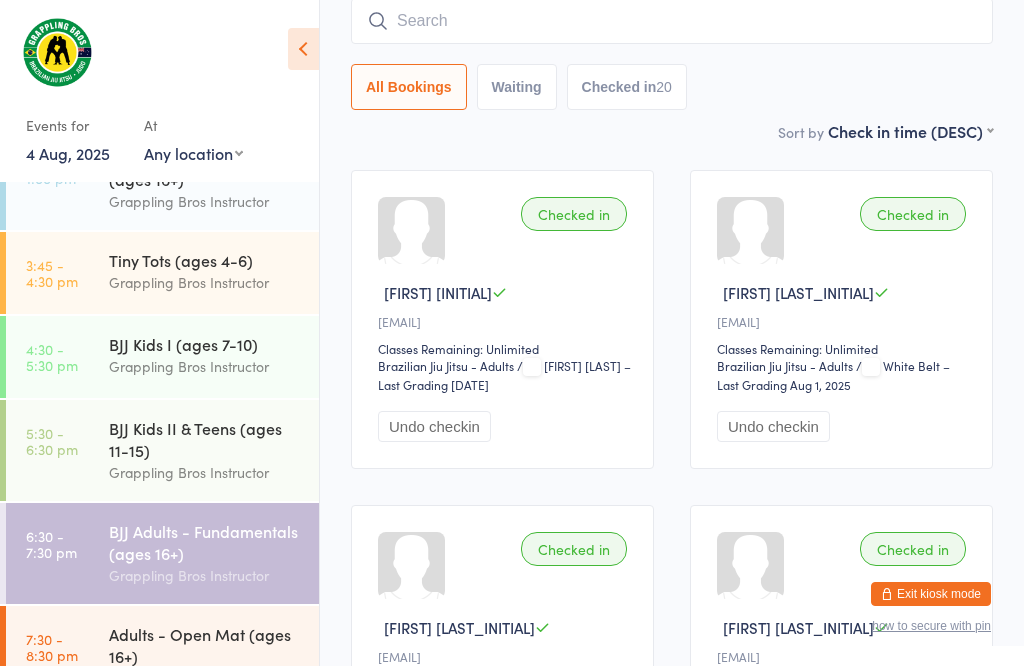 click at bounding box center [672, 21] 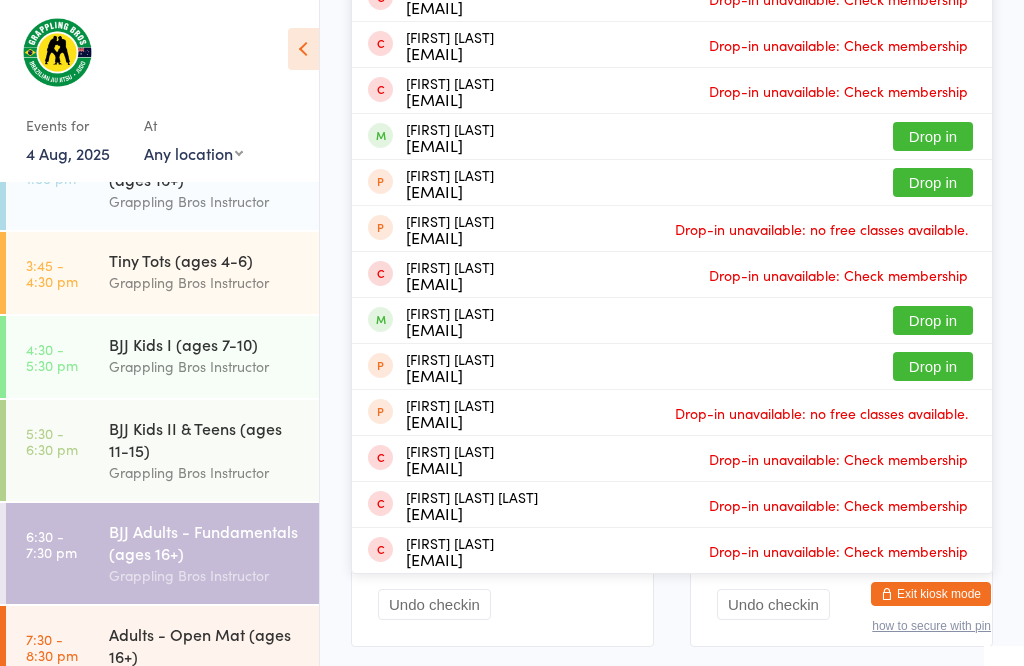 scroll, scrollTop: 326, scrollLeft: 0, axis: vertical 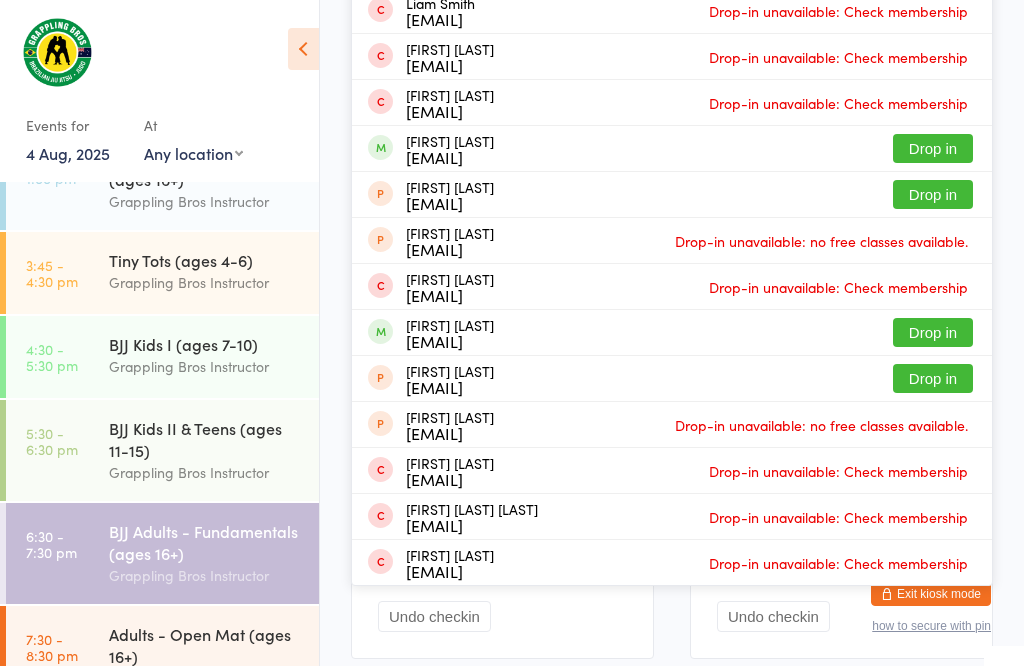 type on "Liam" 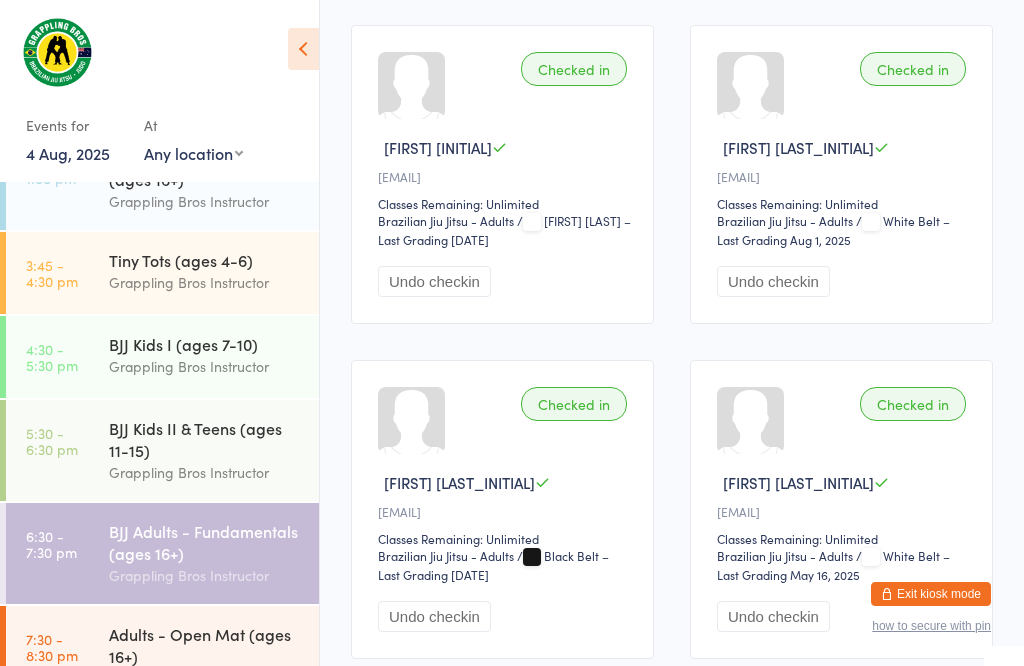 type 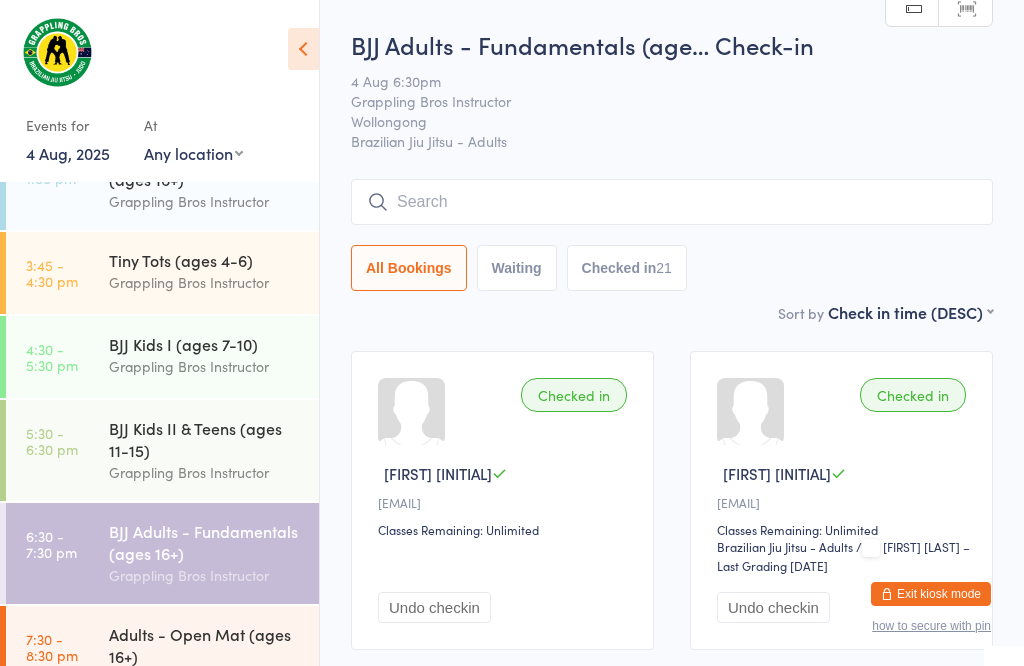 scroll, scrollTop: 0, scrollLeft: 0, axis: both 